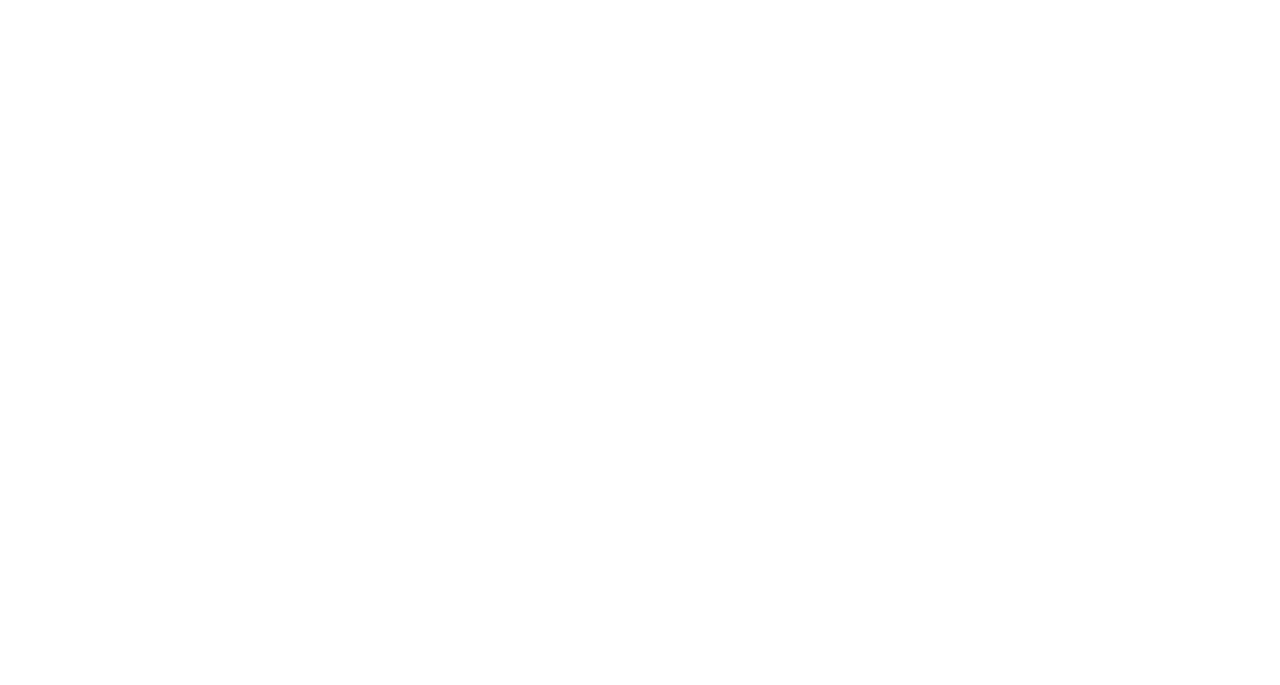 scroll, scrollTop: 0, scrollLeft: 0, axis: both 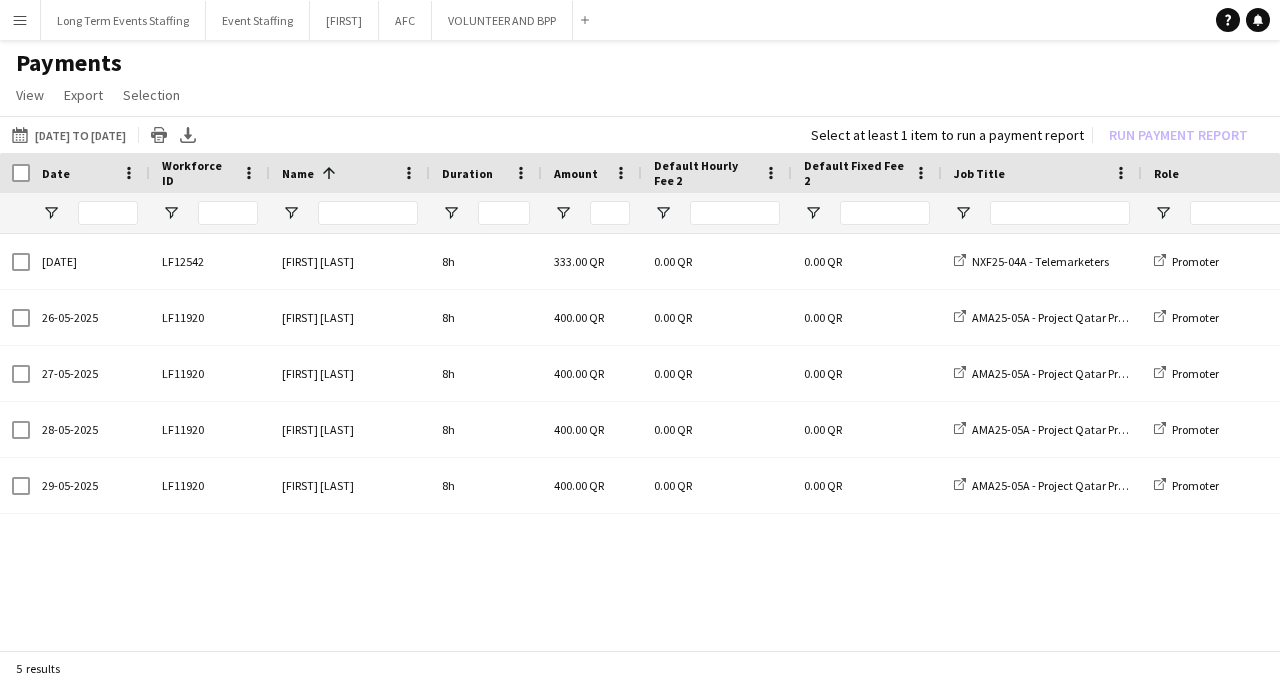 click on "Menu" at bounding box center (20, 20) 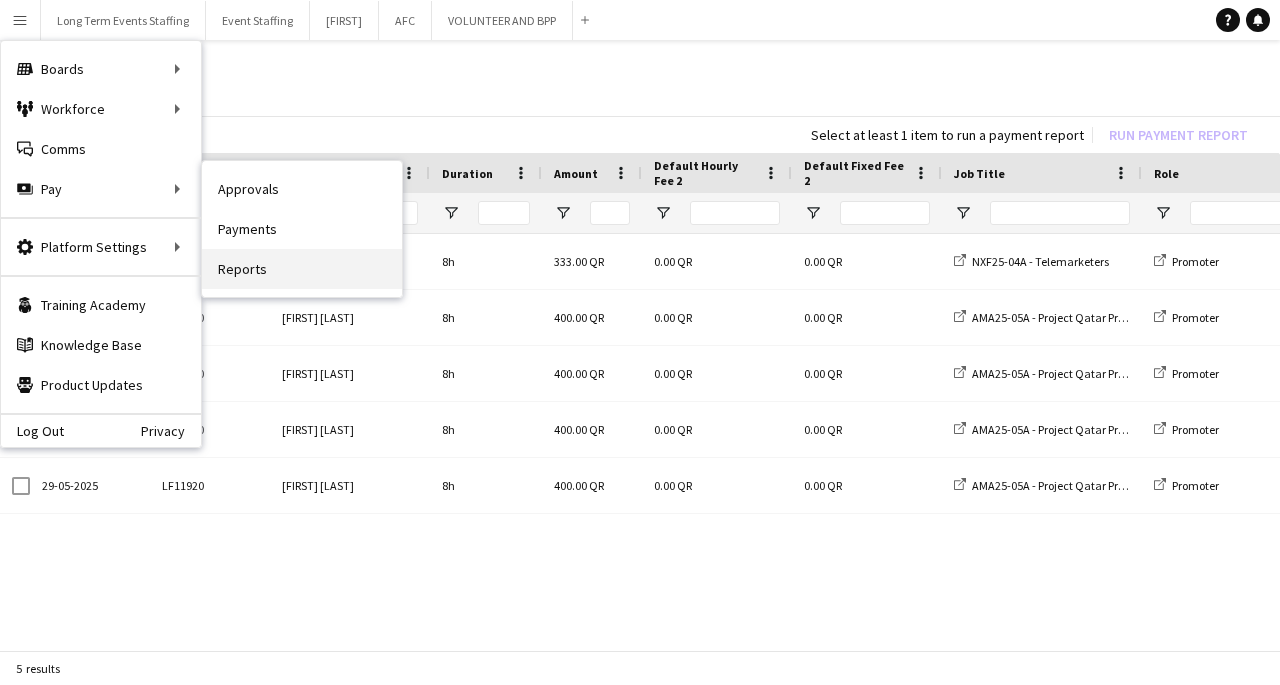 click on "Reports" at bounding box center (302, 269) 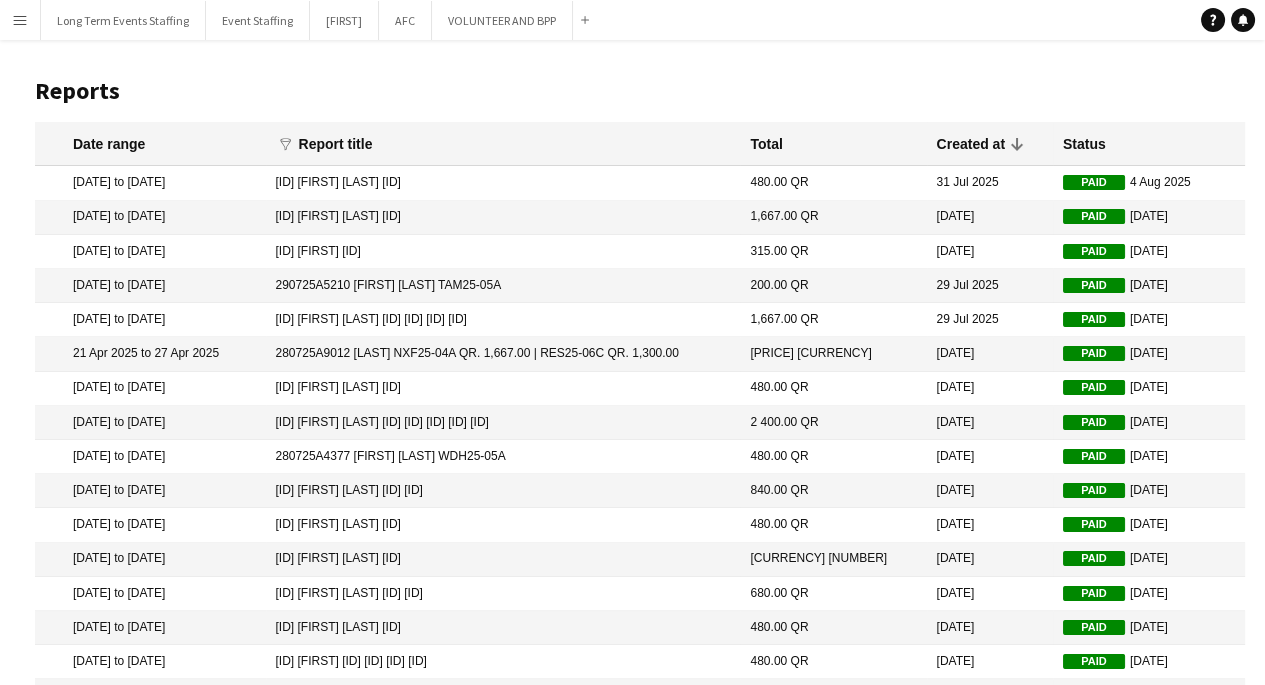 click on "Menu" at bounding box center (20, 20) 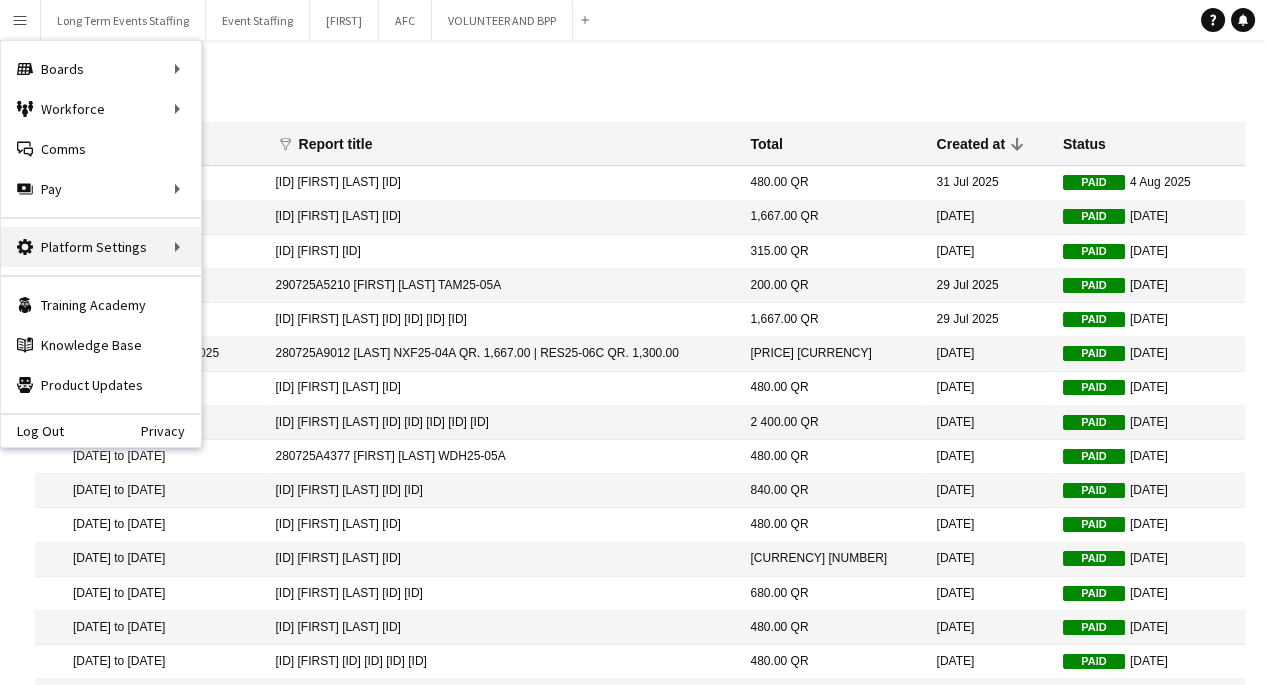 click on "Platform Settings
Platform Settings" at bounding box center [101, 247] 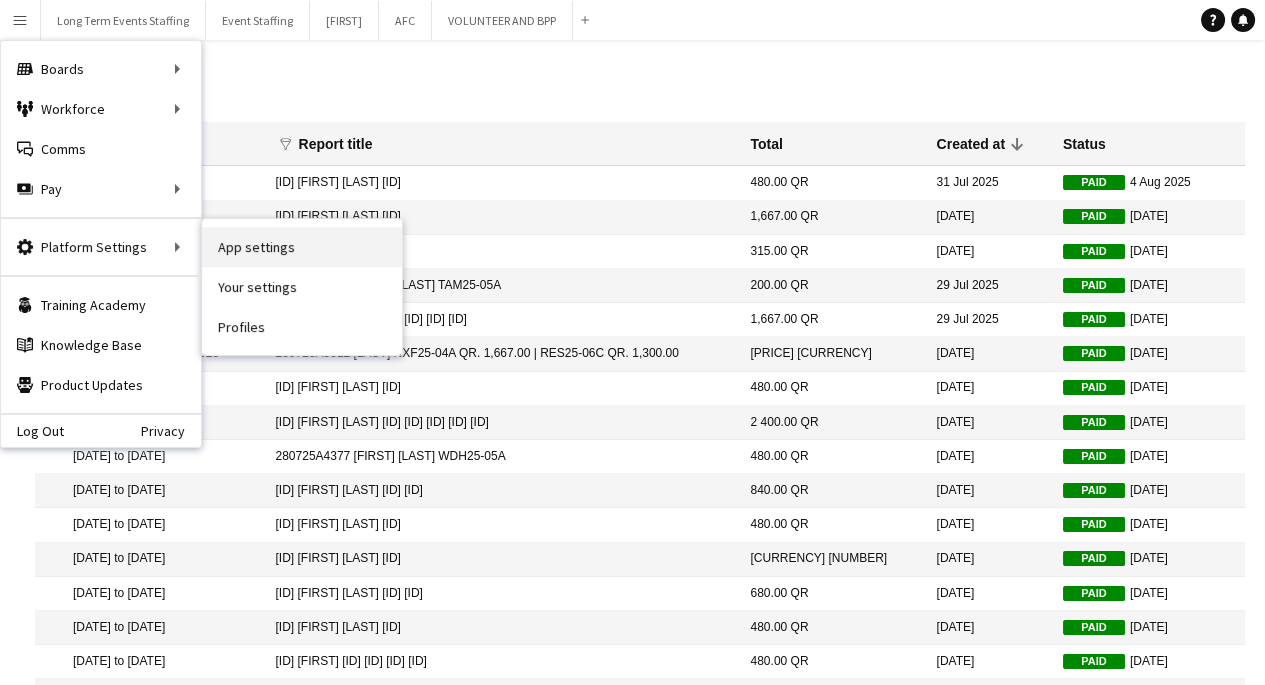 click on "App settings" at bounding box center (302, 247) 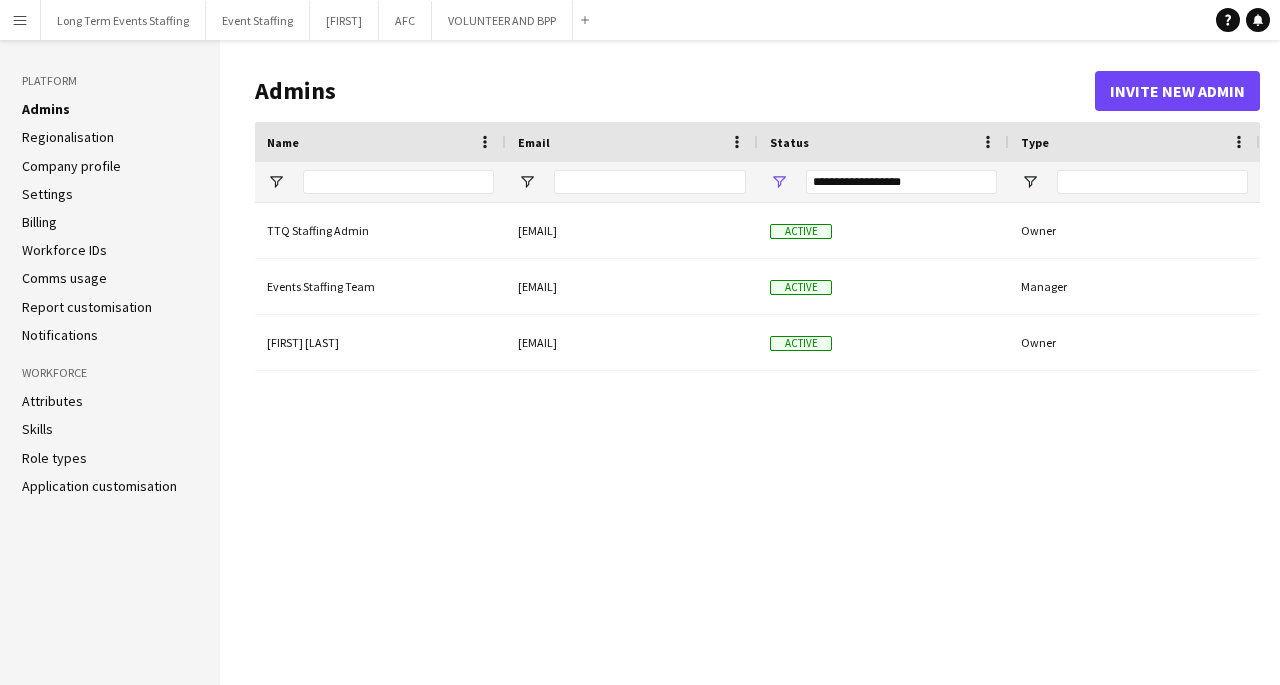 click on "Report customisation" 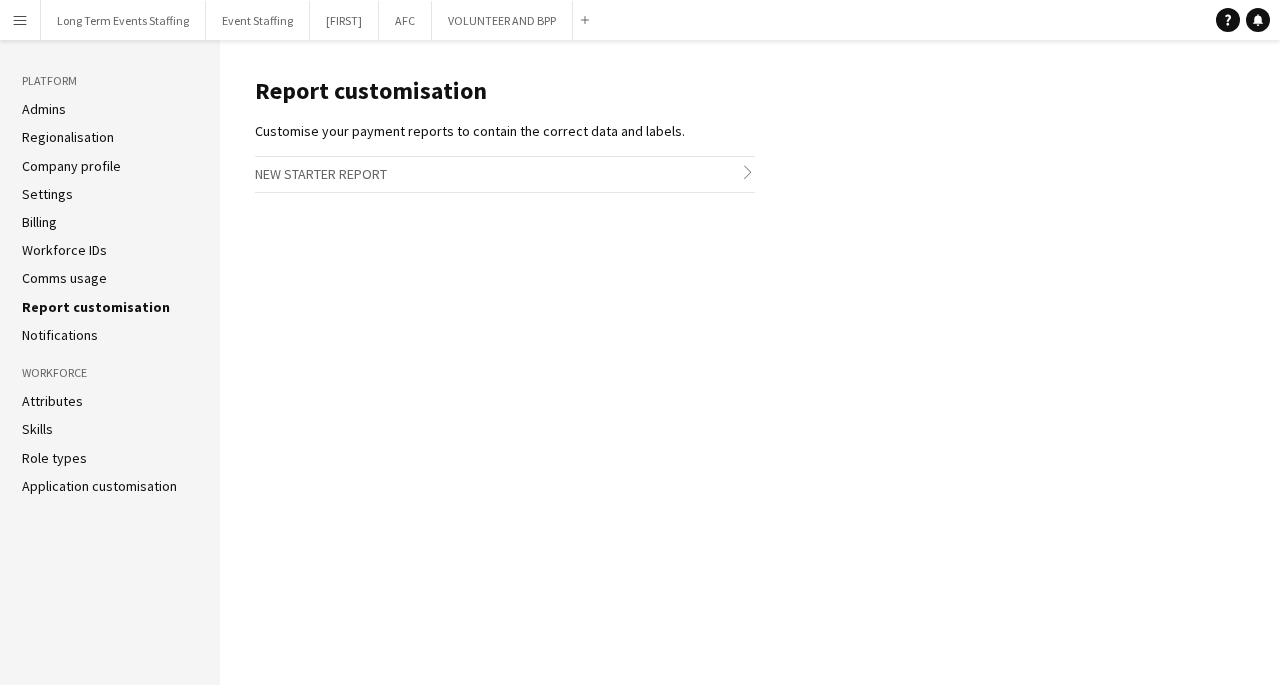 click on "Comms usage" 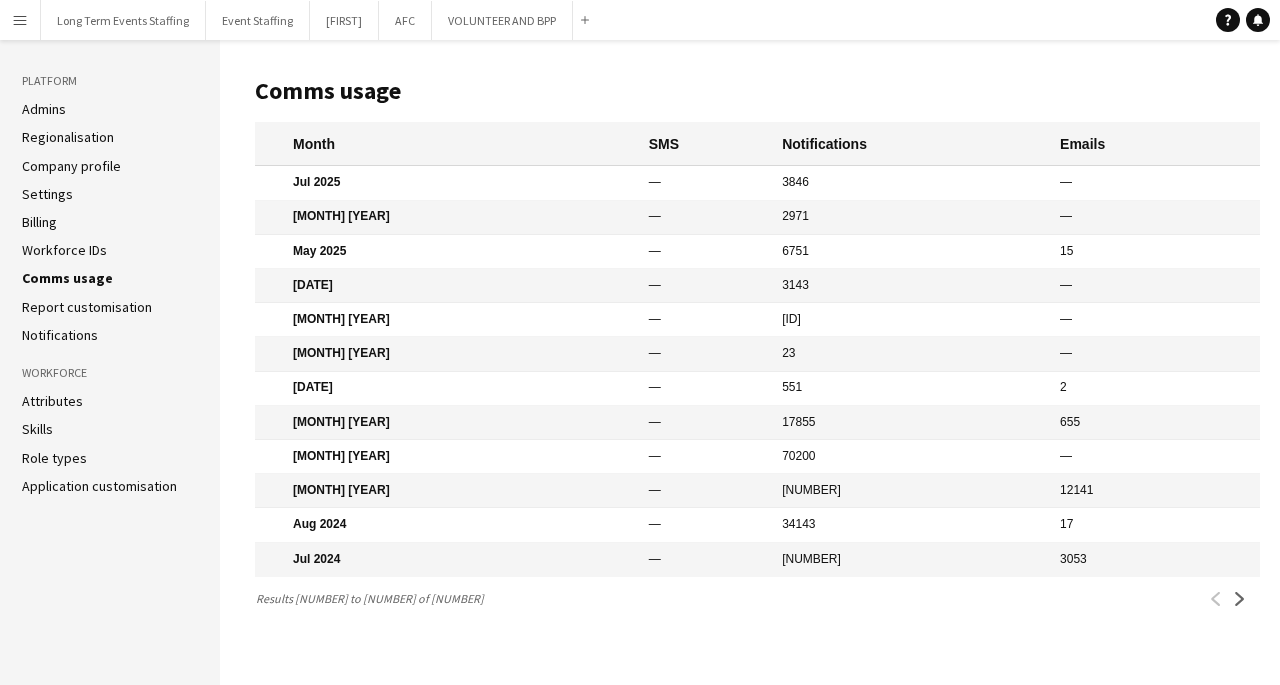 click on "Settings" 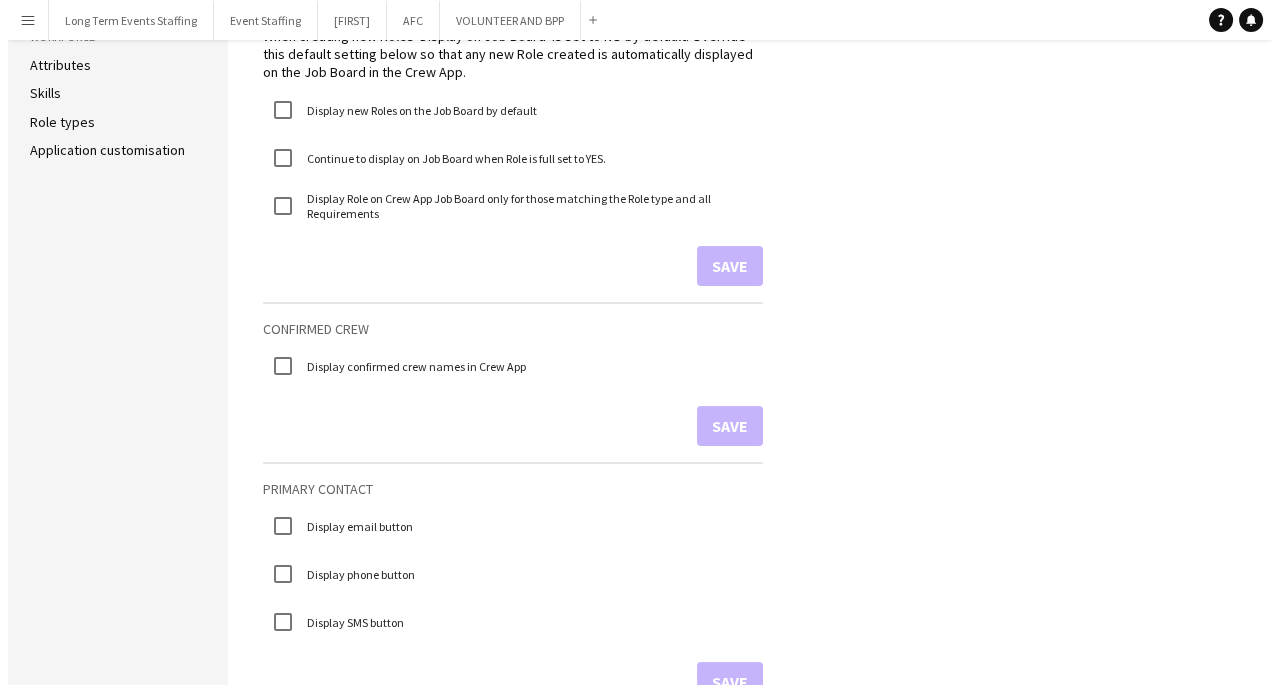 scroll, scrollTop: 0, scrollLeft: 0, axis: both 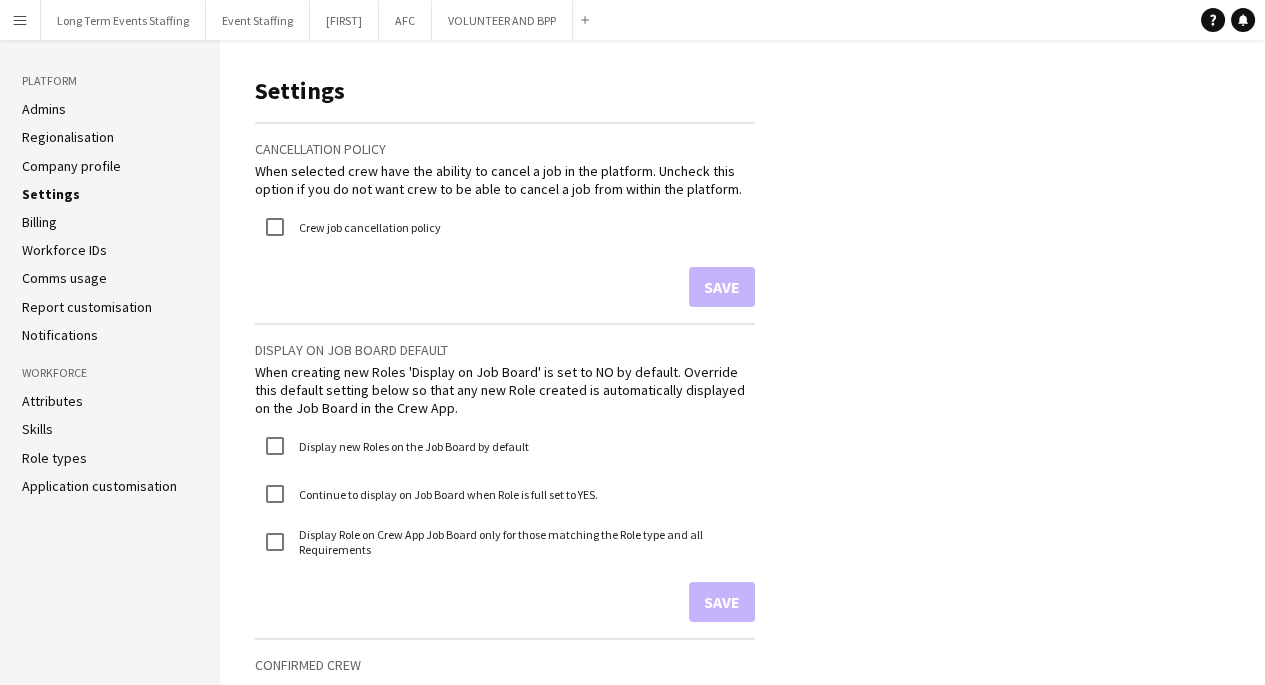 click on "Menu" at bounding box center [20, 20] 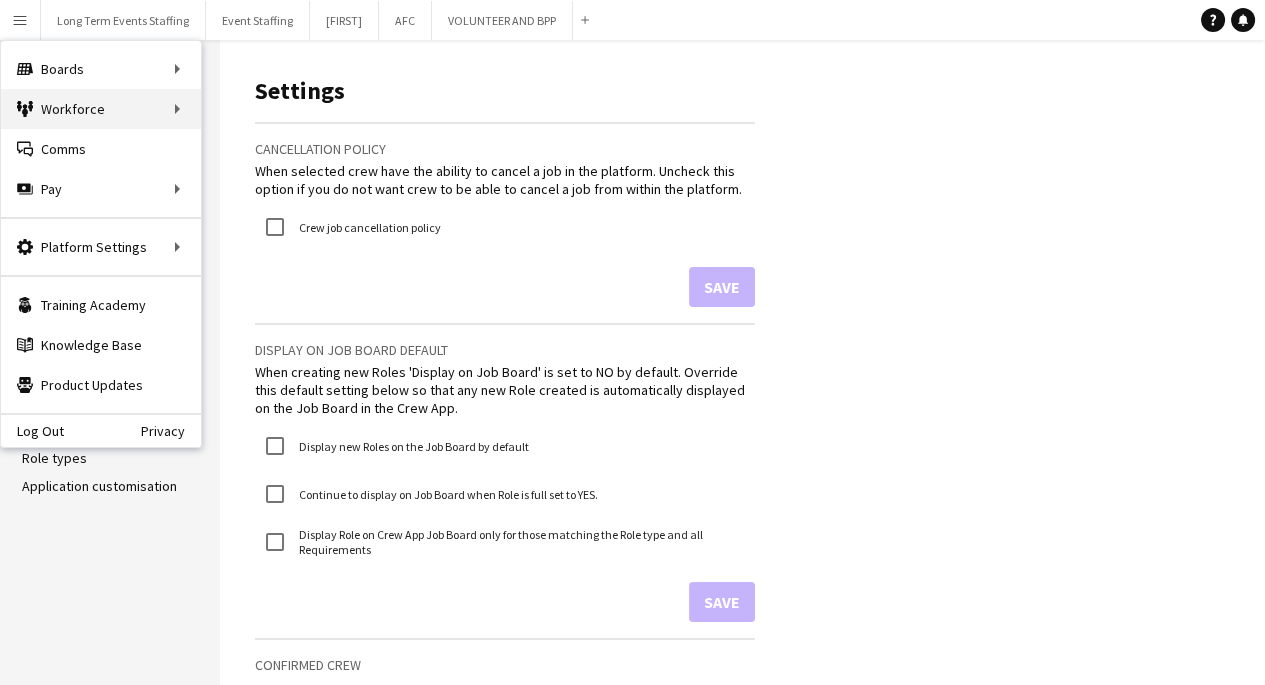 click on "Workforce
Workforce" at bounding box center (101, 109) 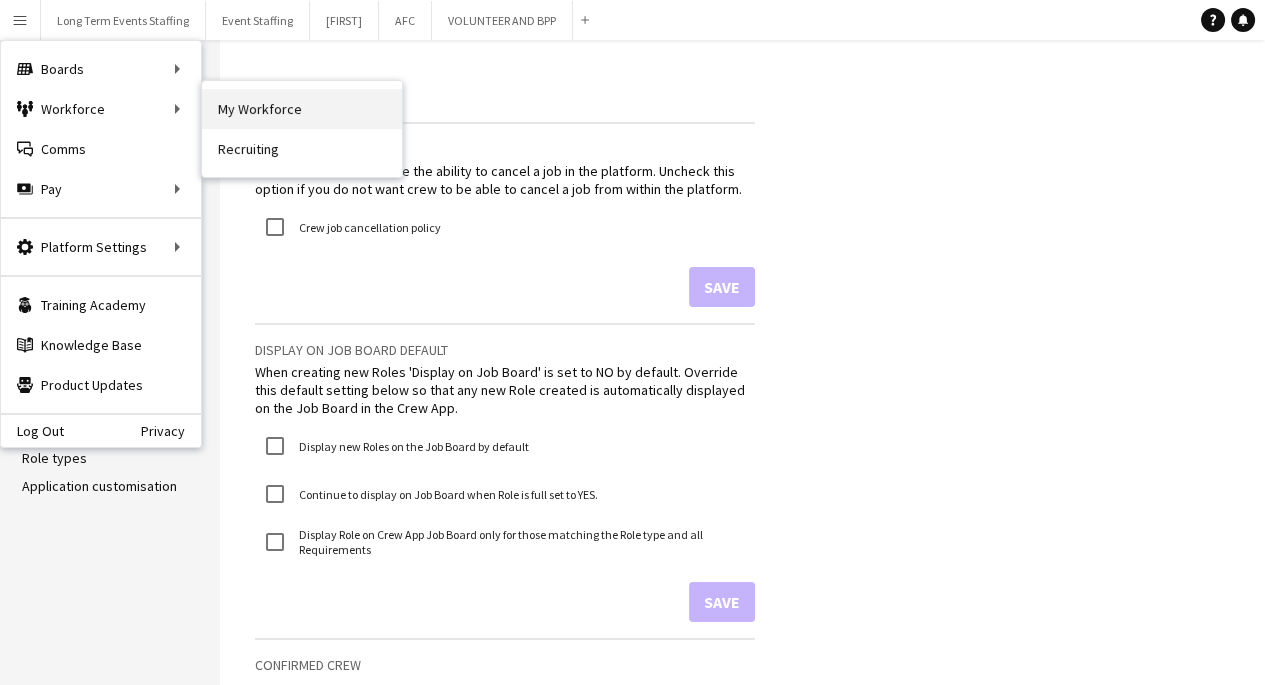 click on "My Workforce" at bounding box center (302, 109) 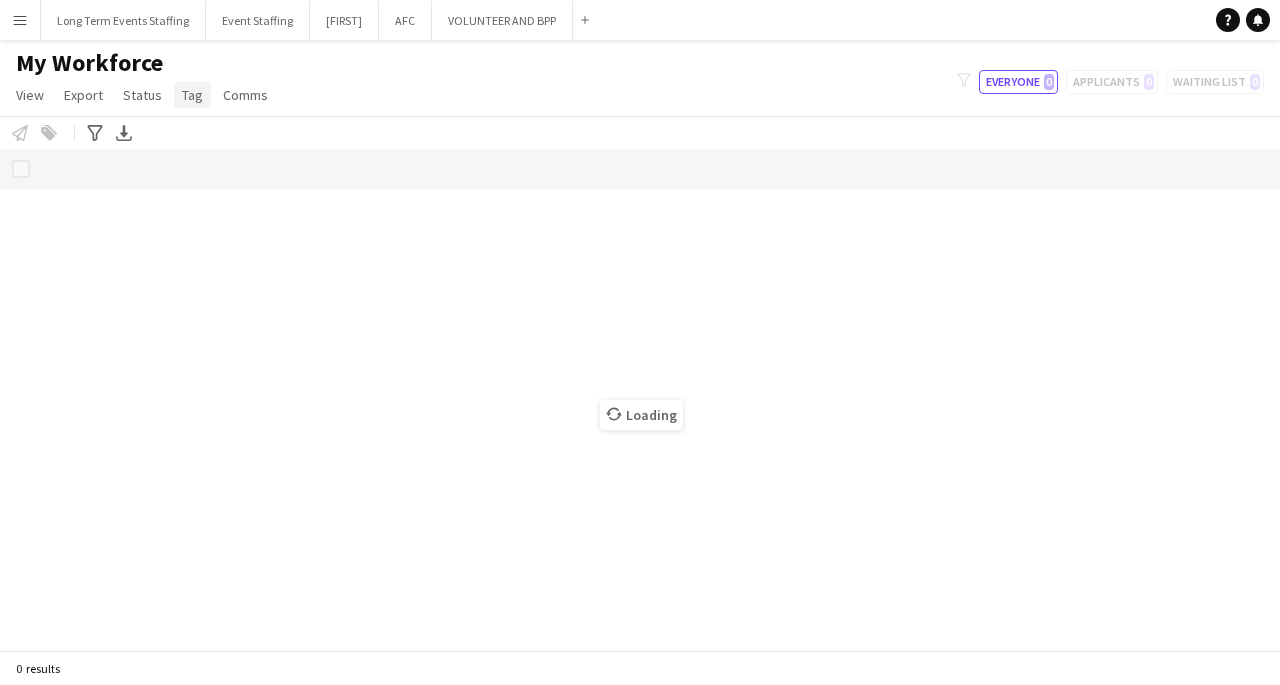 click on "Tag" 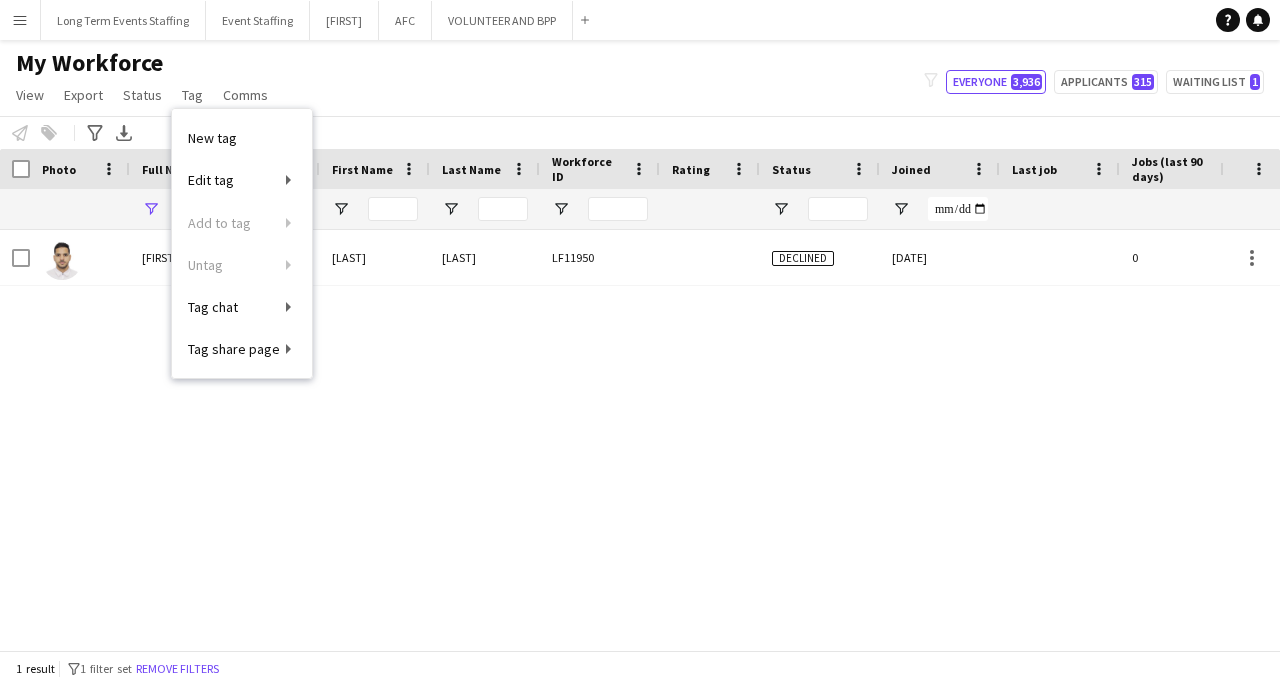 click on "[FIRST] [LAST] LF11950 Declined [DATE] 0 [EMAIL]" at bounding box center [610, 432] 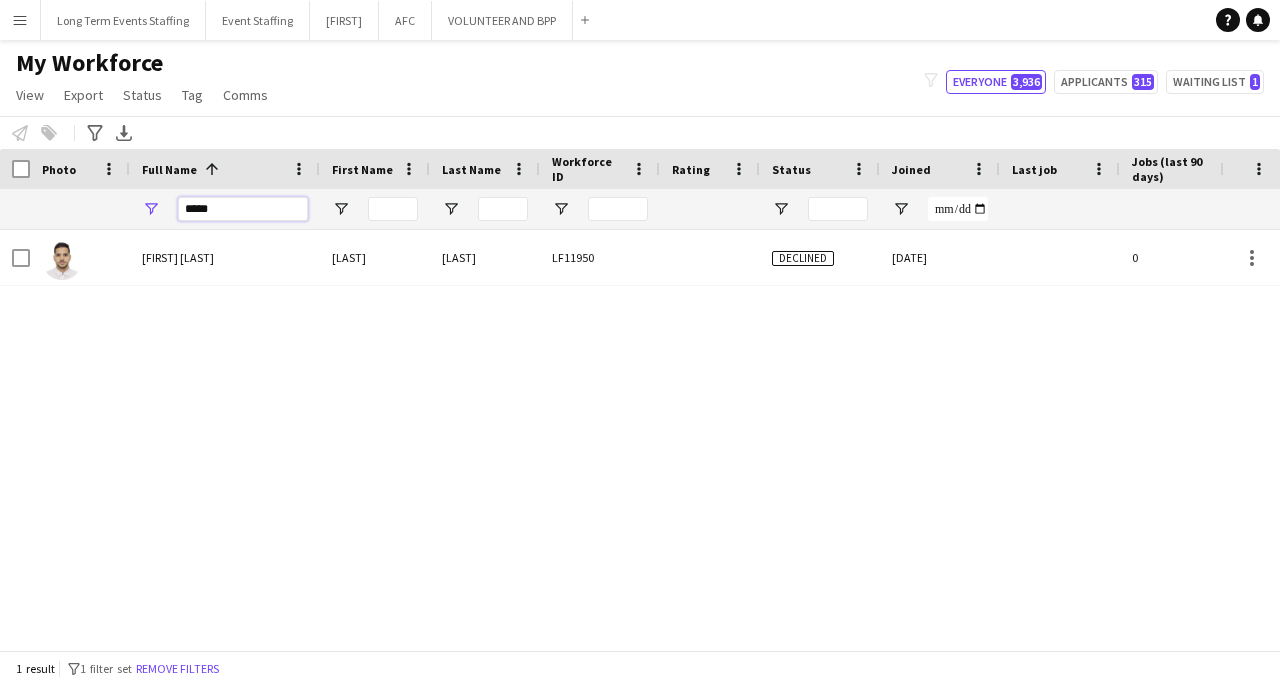 click on "*****" at bounding box center (243, 209) 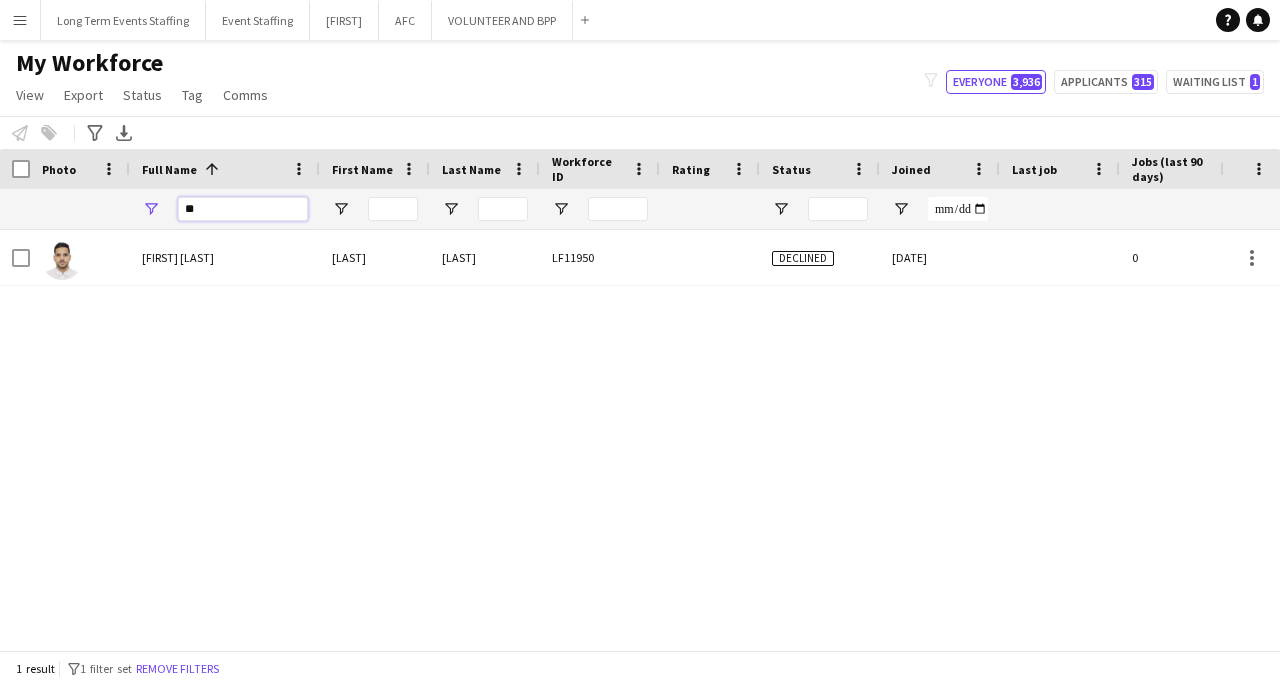 type on "*" 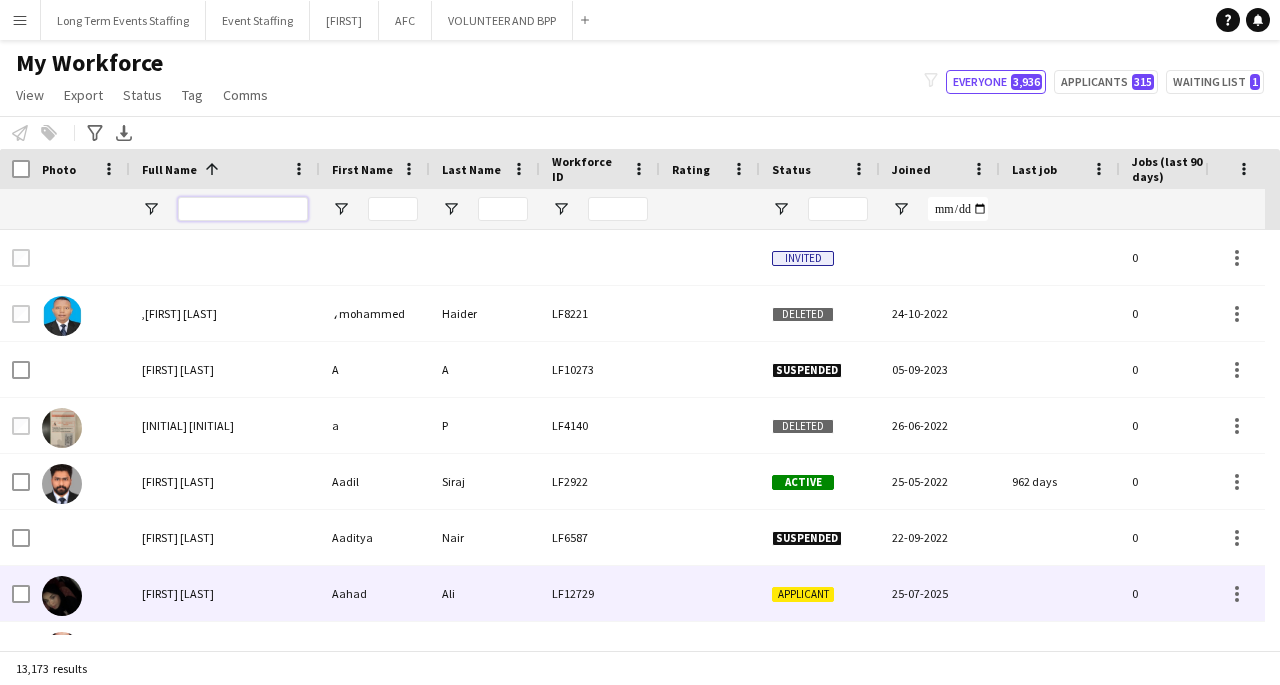 type 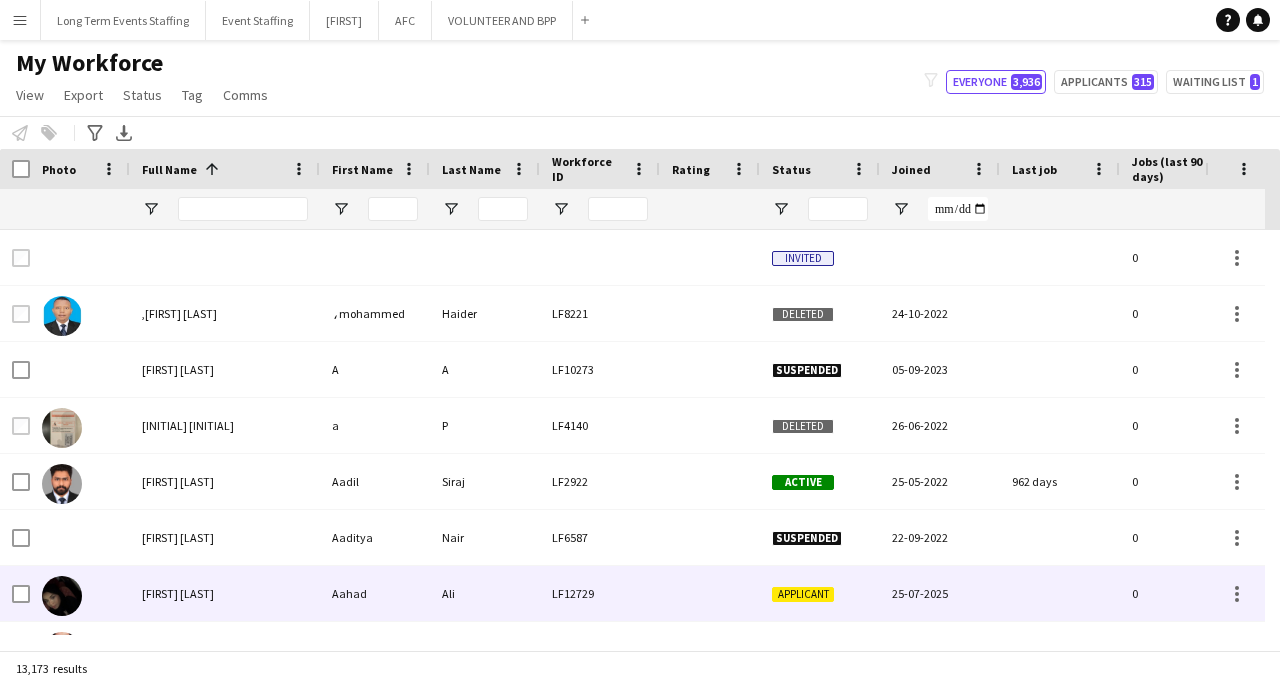 click on "[FIRST] [LAST]" at bounding box center [225, 593] 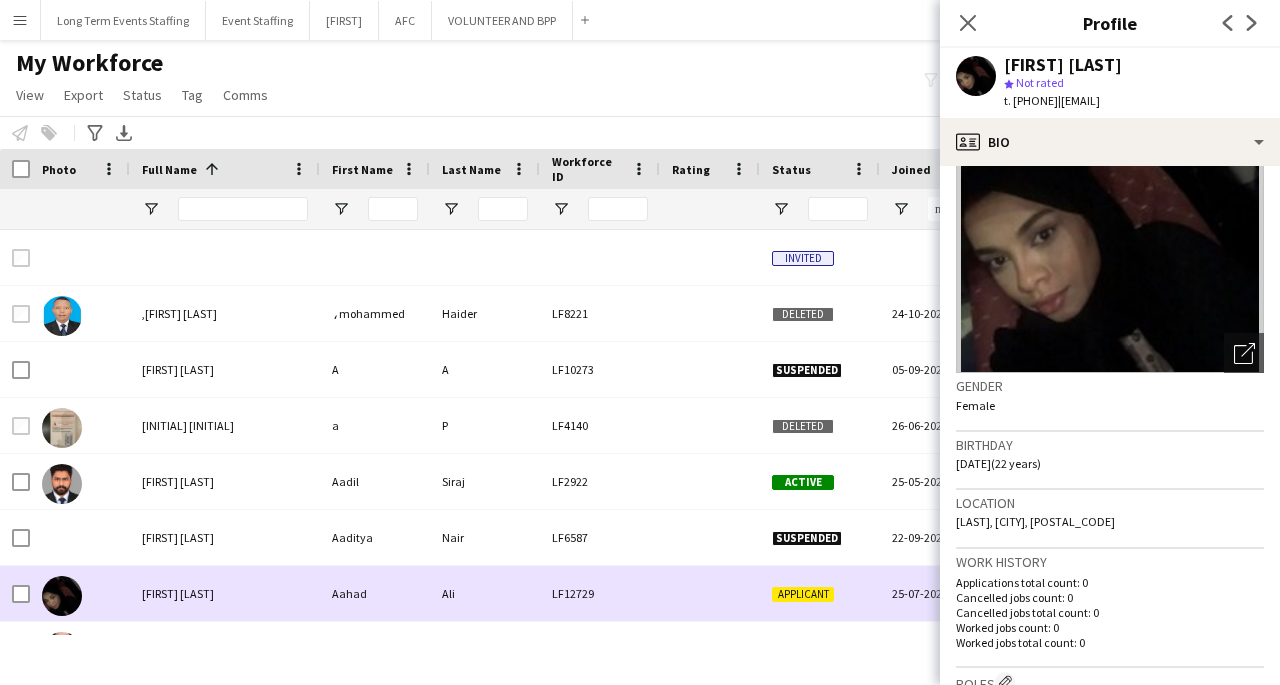 scroll, scrollTop: 0, scrollLeft: 0, axis: both 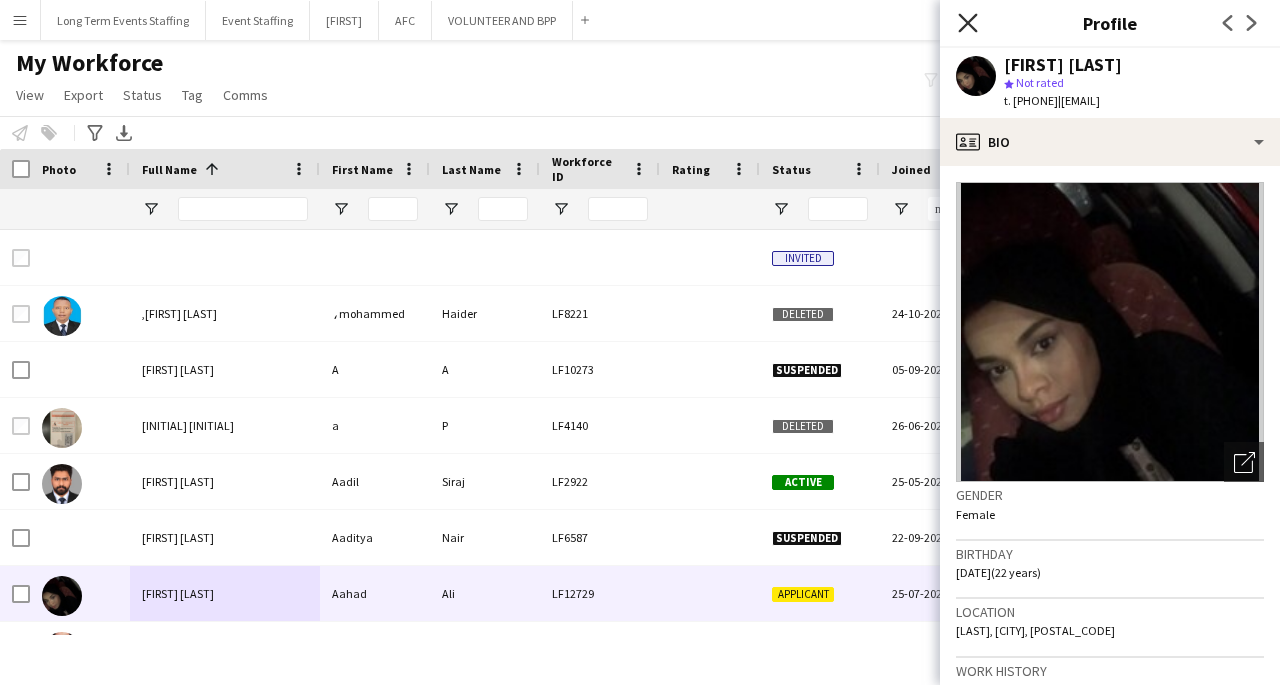 click on "Close pop-in" 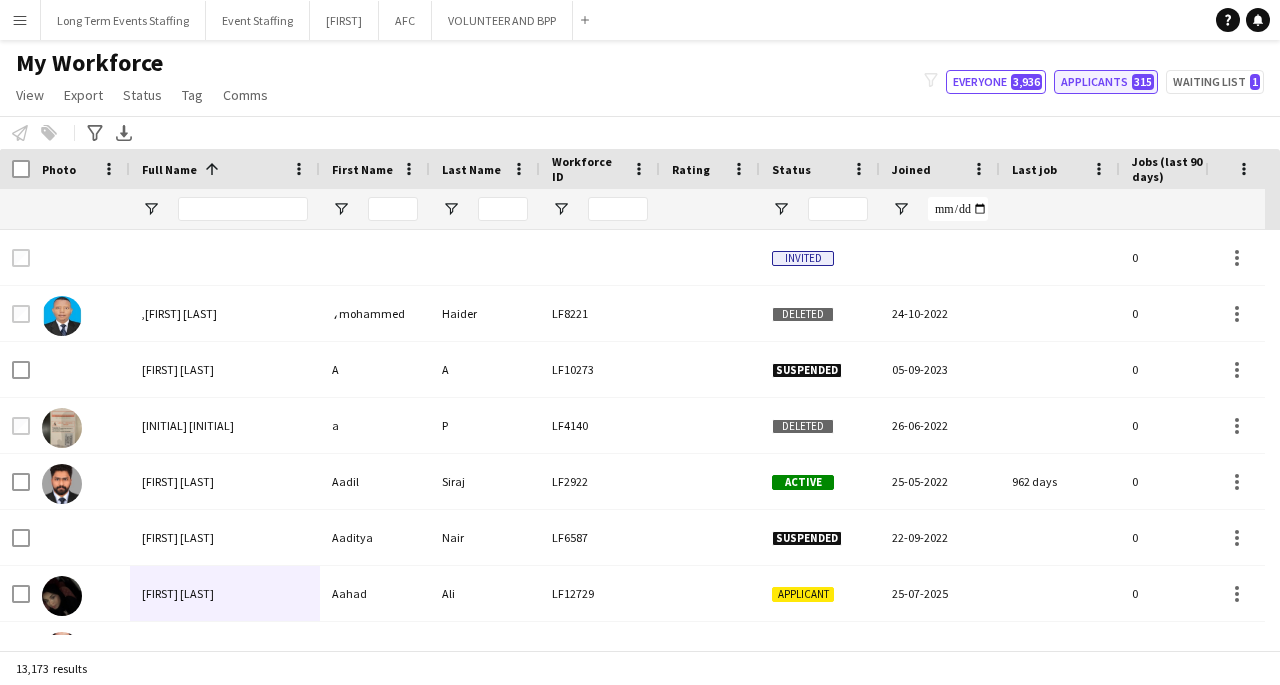 click on "[FIRST]   [NUMBER]" 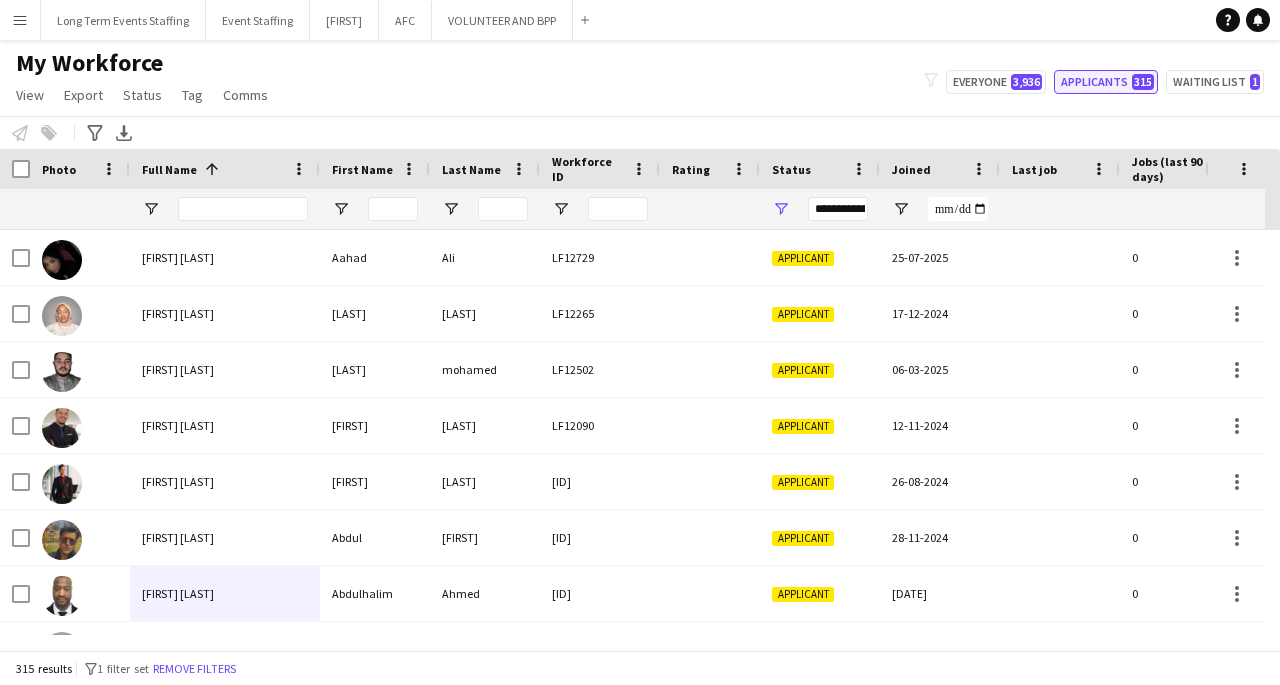 scroll, scrollTop: 137, scrollLeft: 0, axis: vertical 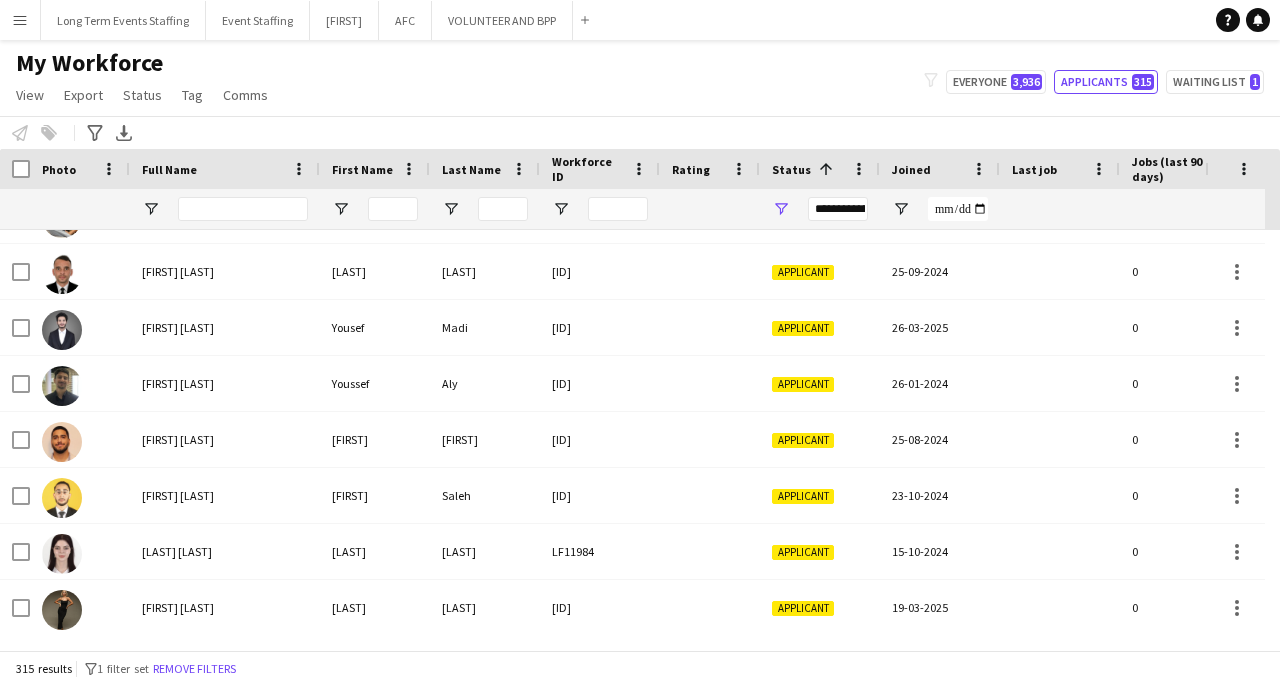click on "[FIRST] [LAST]" at bounding box center [225, 607] 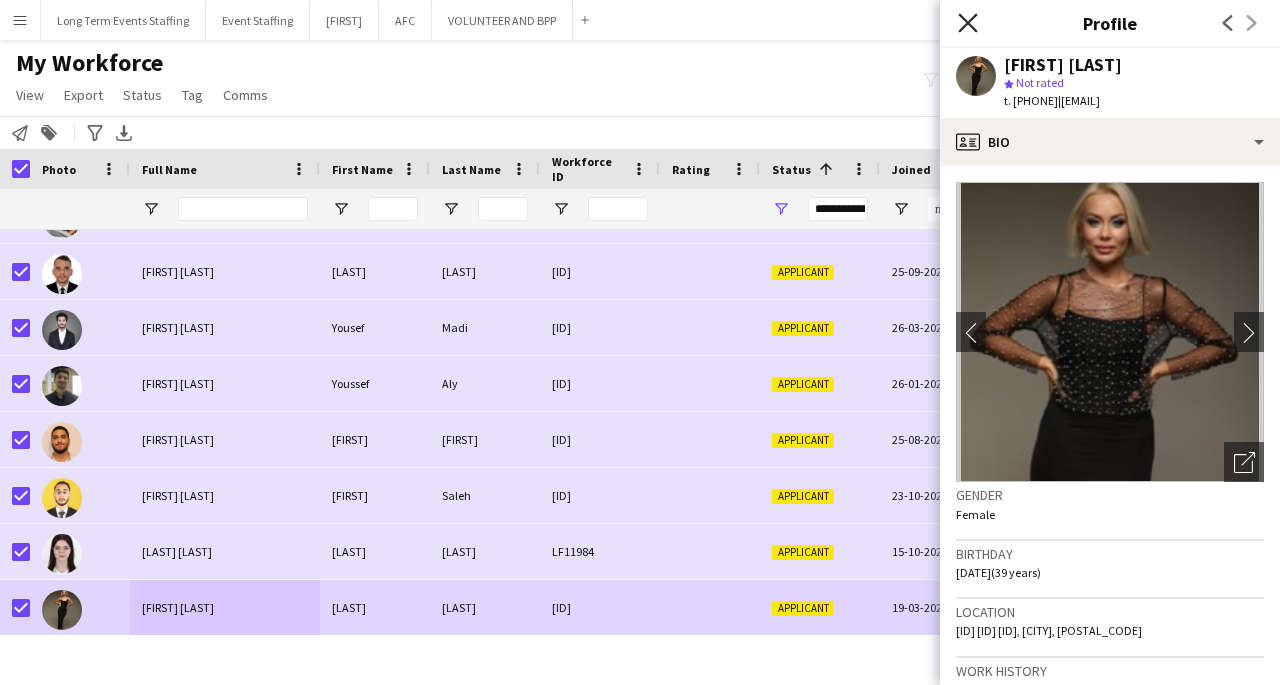 click 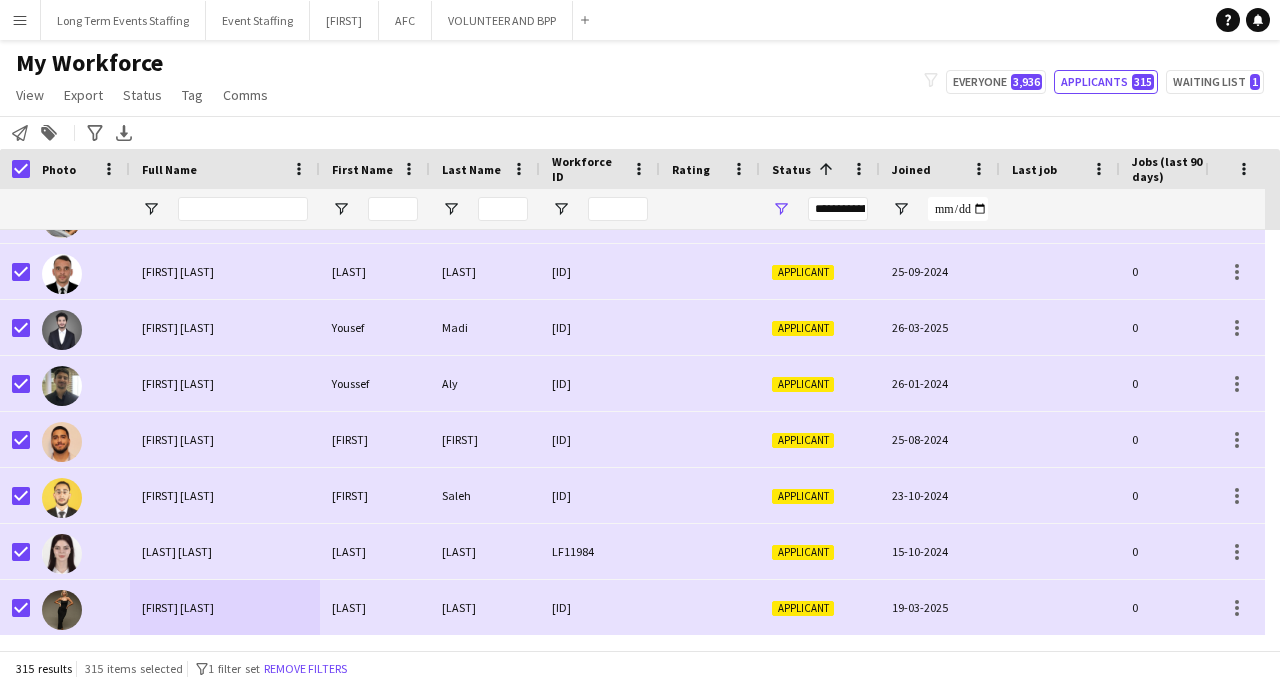 scroll, scrollTop: 16940, scrollLeft: 0, axis: vertical 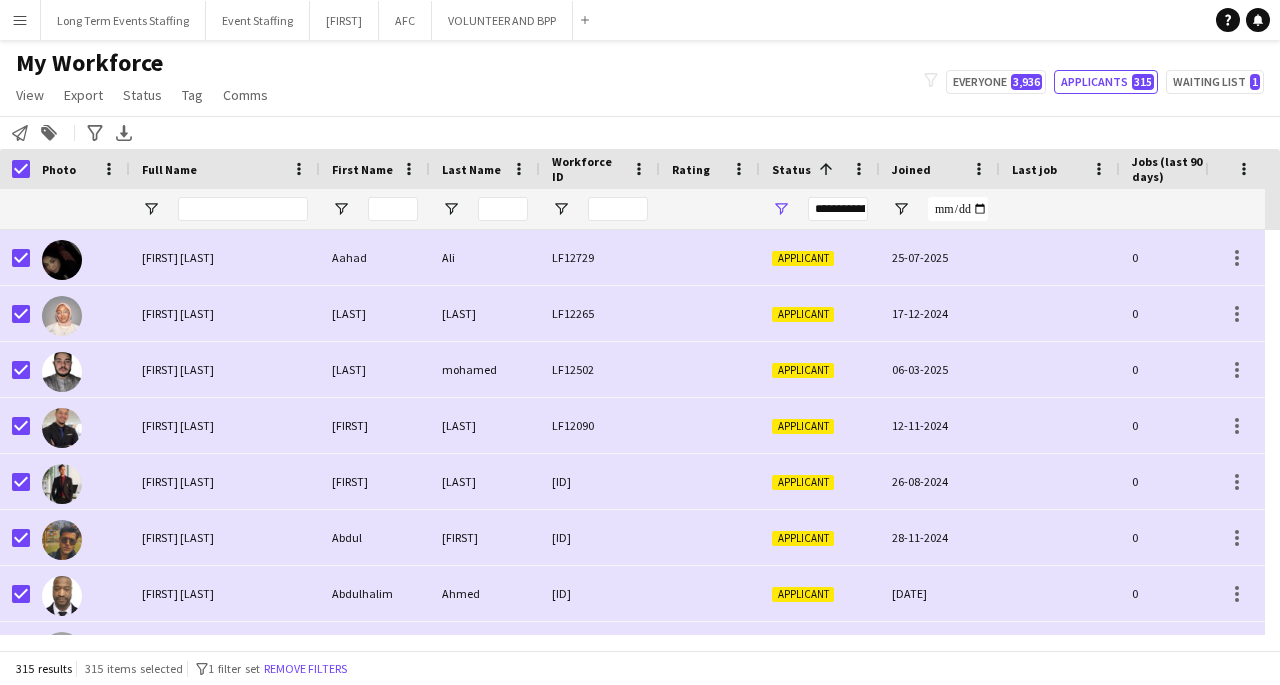 click on "Menu" at bounding box center [20, 20] 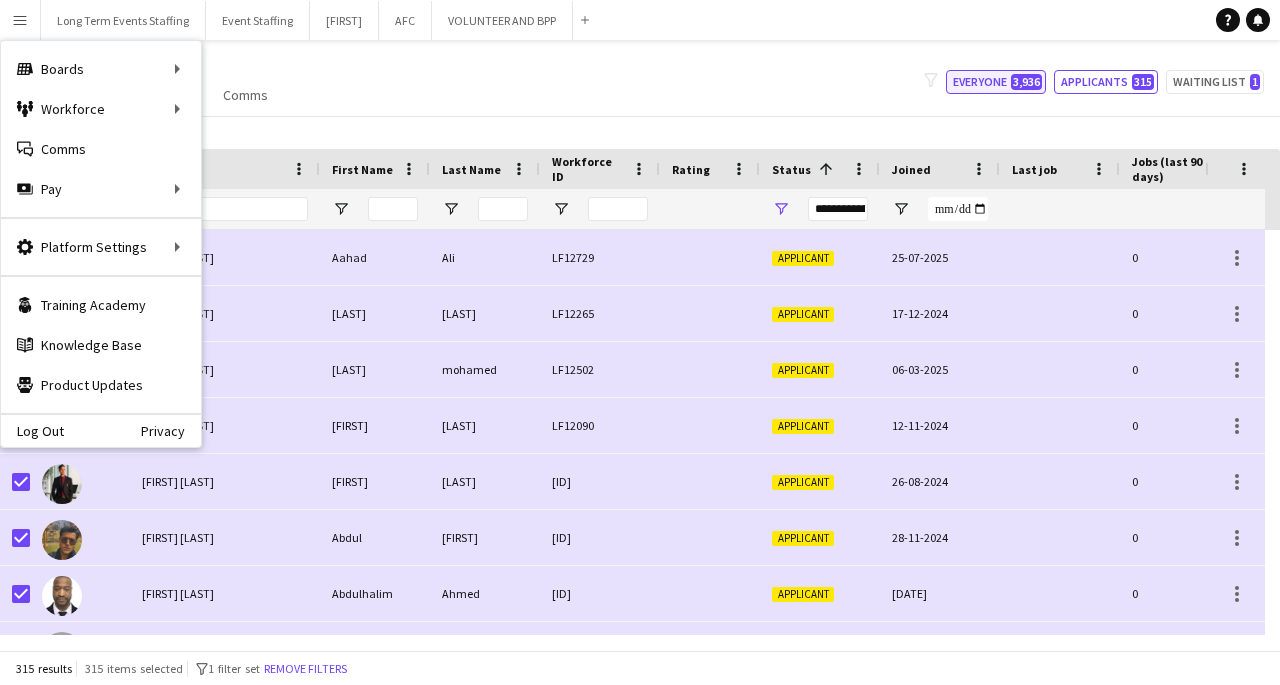 click on "3,936" 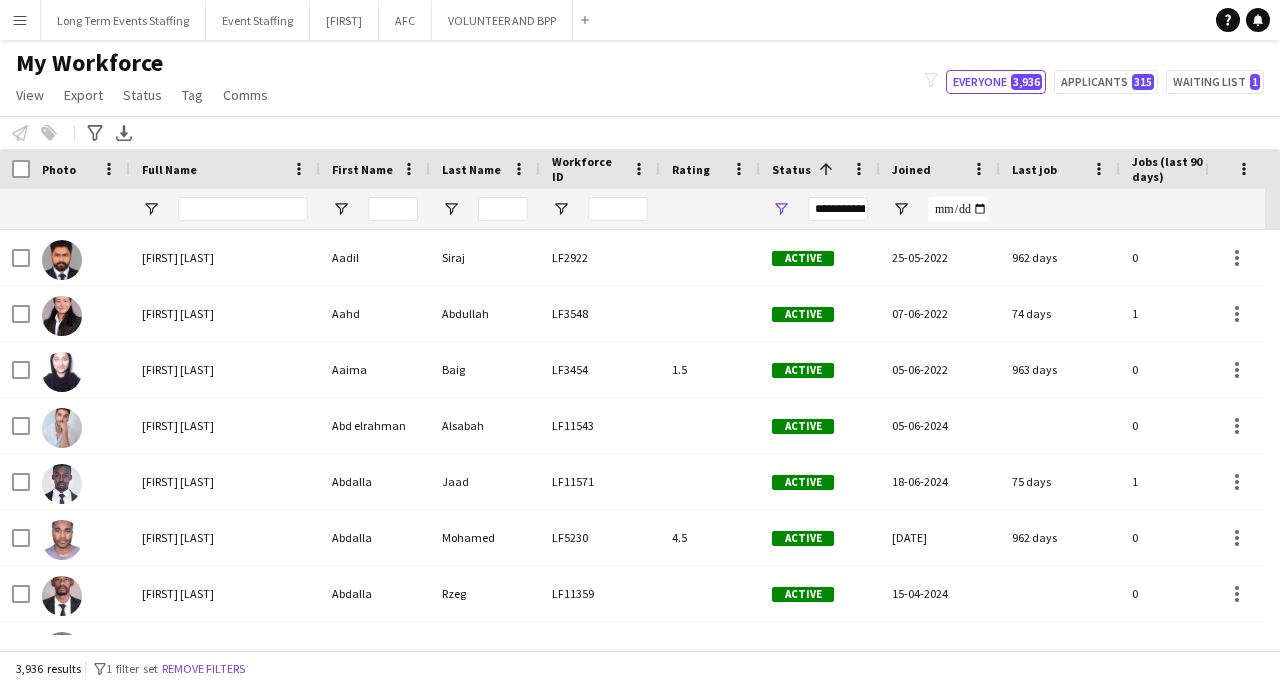 click on "VVIP Hostess (22) VVIP STAFF (5) [NUMBER]x hosts / hostesses Qatar Racing and Equestrian Club (12) [YEAR] - [NUMBER] Mascots - [DATE] to [DATE] ([NUMBER]) [YEAR] - A2Z Media - Hostess - [DATE] & [DATE] ([NUMBER]) [YEAR] - Al Mana Promoters - Confirmed ([DATE] to [DATE]) ([NUMBER]) [YEAR] - Al Maya - Promoters - [DATE], [DATE], [DATE] ([NUMBER]) [YEAR] - Alberto Dubai - [NUMBER] Hostesses - [DATE] - Confirmed ([NUMBER]) [YEAR] - APQ Events - Cast Coordinators ([NUMBER]) [YEAR] - APQ Events - Info Desk Coordinators ([NUMBER]) [YEAR] - APQ Events - Sports Coordinators ([NUMBER]) [YEAR] - APQ Events - Ushers ([NUMBER]) [YEAR] - ASE23-06A - [NUMBER] Ushers ([NUMBER]) [YEAR] - Assets Group - Call Centre Agents - [DATE] ([NUMBER]) [YEAR] - AZM23-03A - [DATE] - Hostess ([NUMBER]) [YEAR] - AZM23-03C - Hostess - [DATE] ([NUMBER]) [YEAR] - BDT23-03A - Promoter - [DATE], [DATE], [DATE] ([NUMBER])" 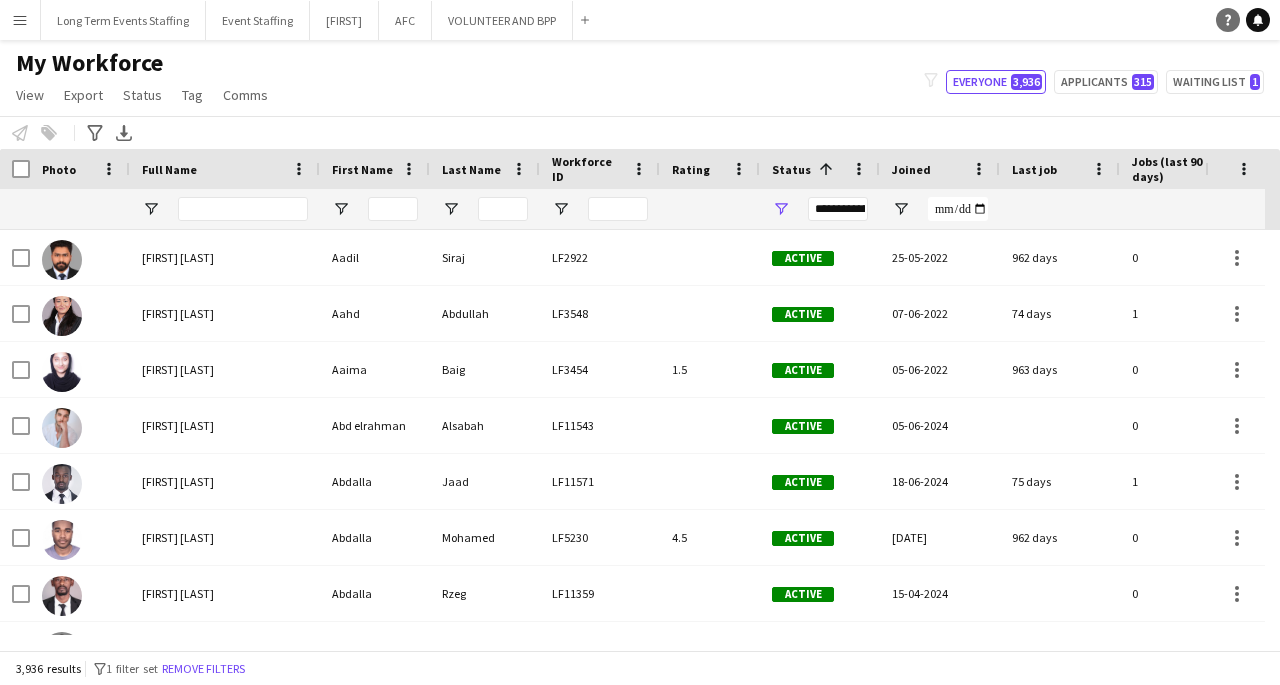 click on "Help" 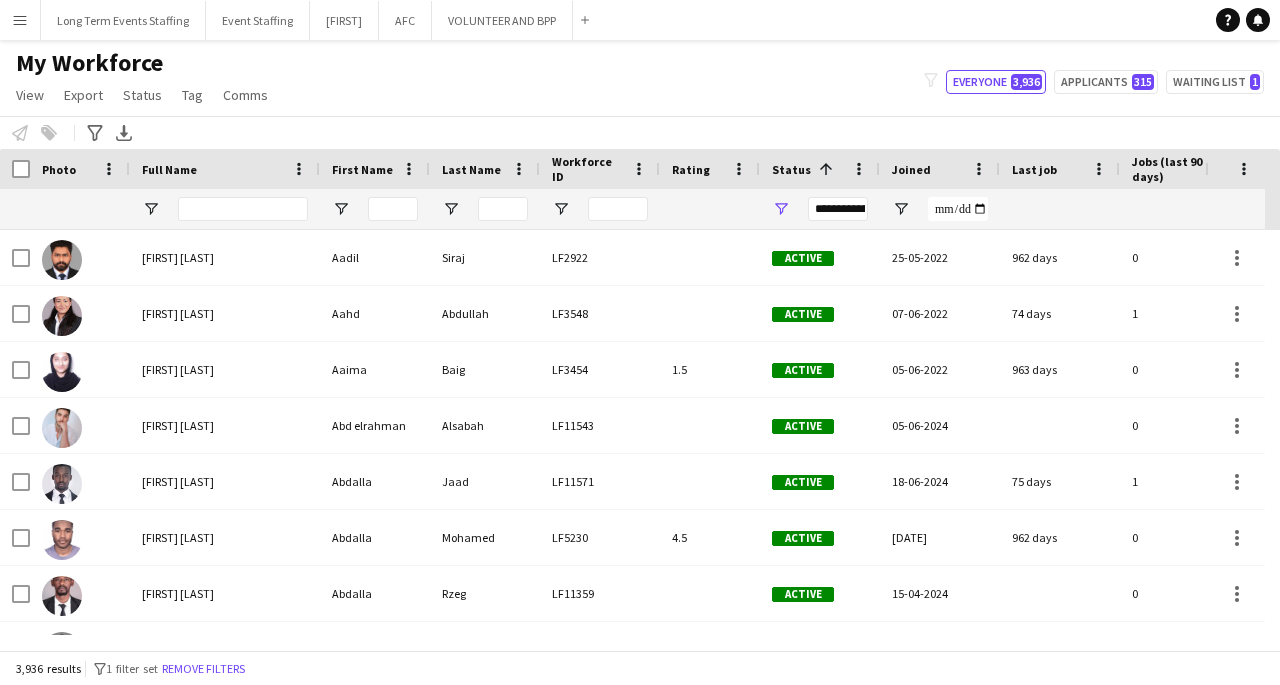 click on "VVIP Hostess (22) VVIP STAFF (5) [NUMBER]x hosts / hostesses Qatar Racing and Equestrian Club (12) [YEAR] - [NUMBER] Mascots - [DATE] to [DATE] ([NUMBER]) [YEAR] - A2Z Media - Hostess - [DATE] & [DATE] ([NUMBER]) [YEAR] - Al Mana Promoters - Confirmed ([DATE] to [DATE]) ([NUMBER]) [YEAR] - Al Maya - Promoters - [DATE], [DATE], [DATE] ([NUMBER]) [YEAR] - Alberto Dubai - [NUMBER] Hostesses - [DATE] - Confirmed ([NUMBER]) [YEAR] - APQ Events - Cast Coordinators ([NUMBER]) [YEAR] - APQ Events - Info Desk Coordinators ([NUMBER]) [YEAR] - APQ Events - Sports Coordinators ([NUMBER]) [YEAR] - APQ Events - Ushers ([NUMBER]) [YEAR] - ASE23-06A - [NUMBER] Ushers ([NUMBER]) [YEAR] - Assets Group - Call Centre Agents - [DATE] ([NUMBER]) [YEAR] - AZM23-03A - [DATE] - Hostess ([NUMBER]) [YEAR] - AZM23-03C - Hostess - [DATE] ([NUMBER]) [YEAR] - BDT23-03A - Promoter - [DATE], [DATE], [DATE] ([NUMBER])" 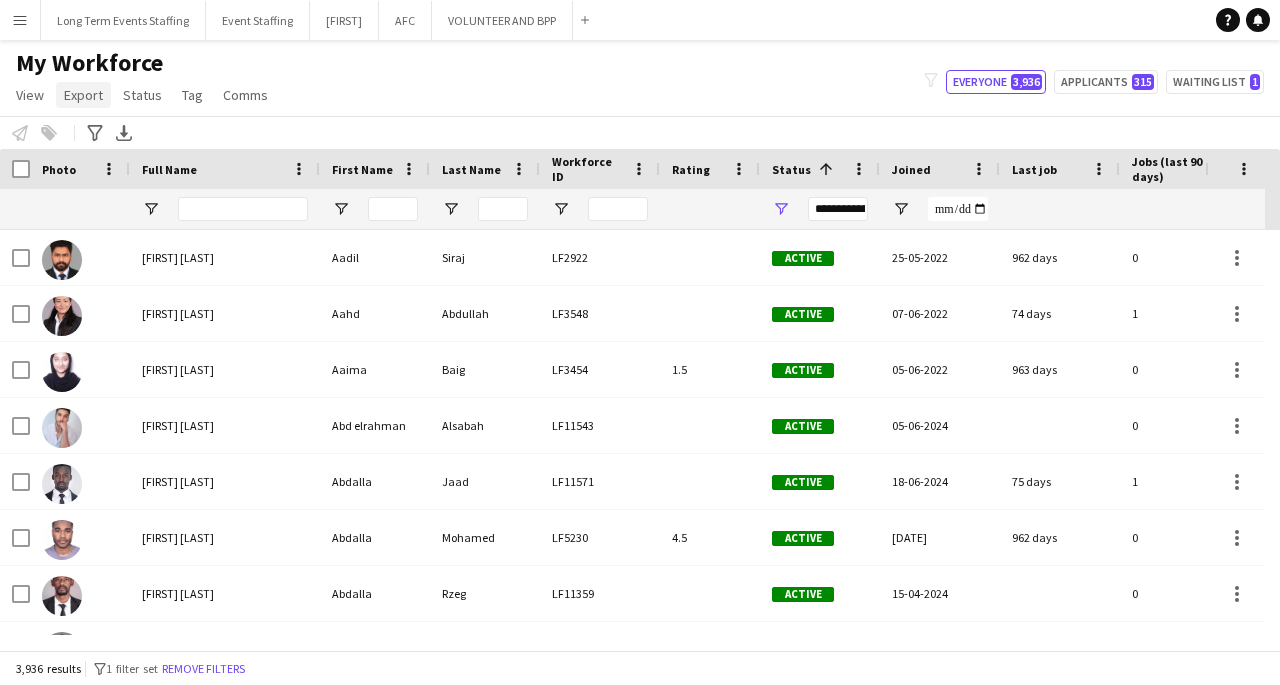 click on "Export" 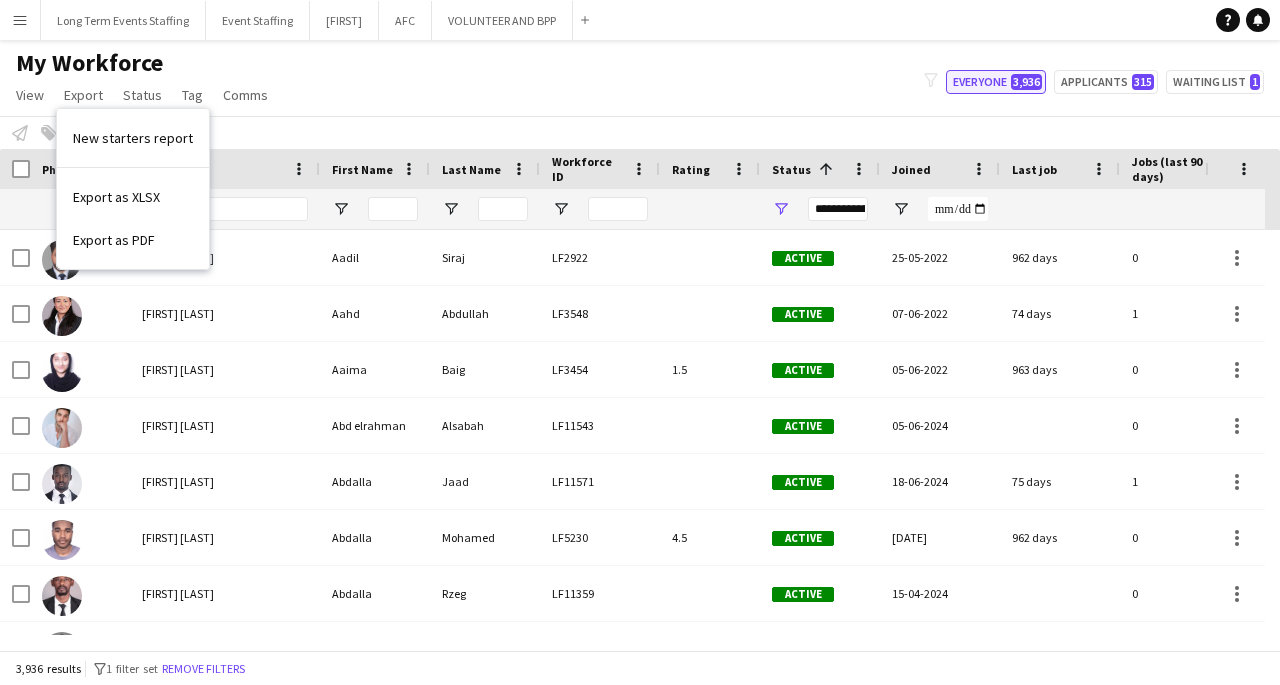 click on "3,936" 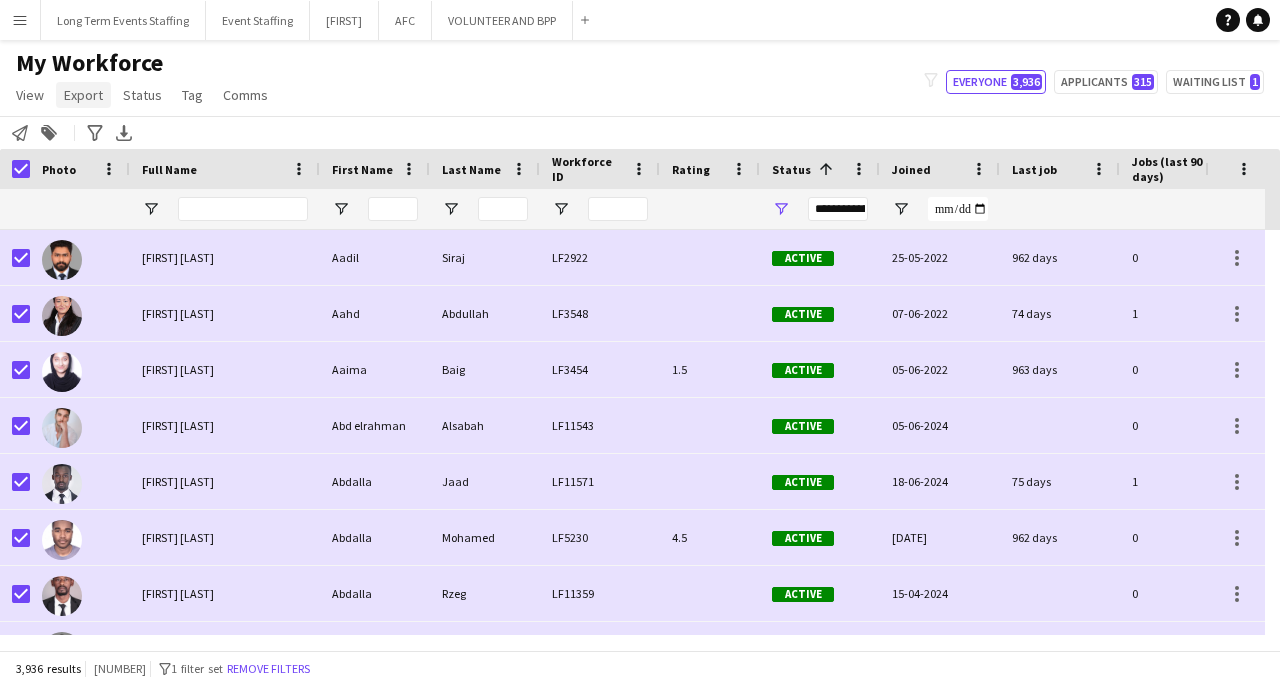 click on "Export" 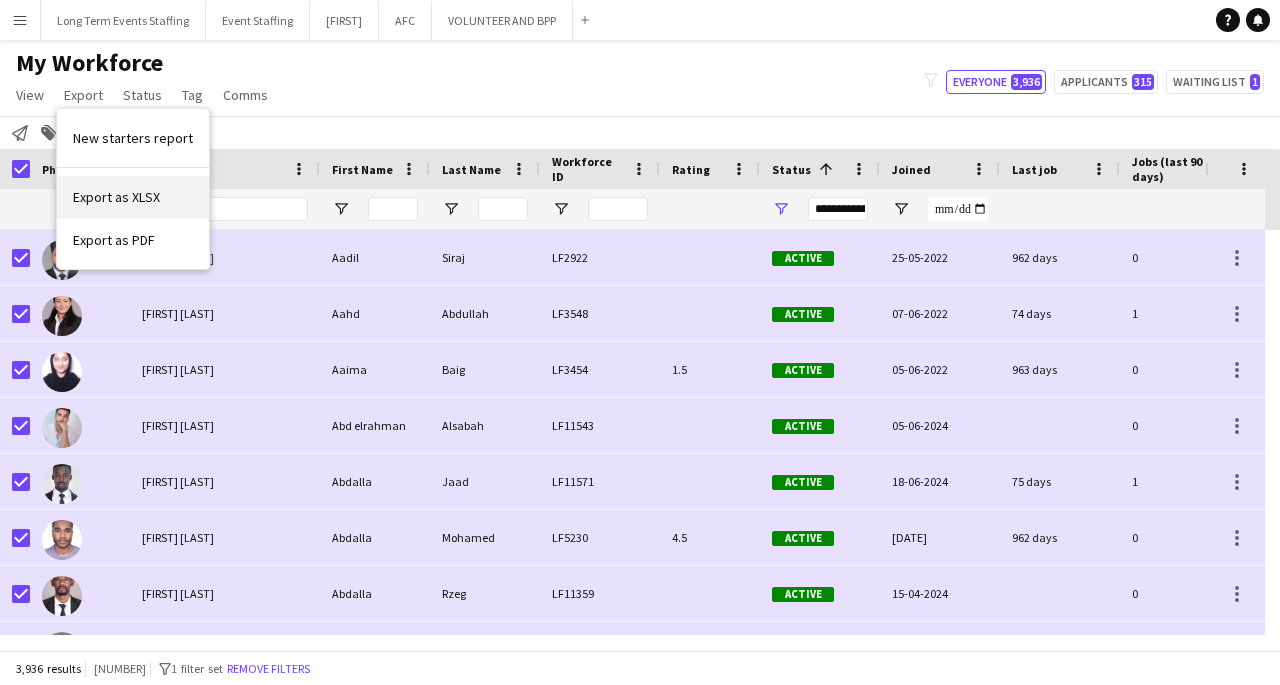 click on "Export as XLSX" at bounding box center [116, 197] 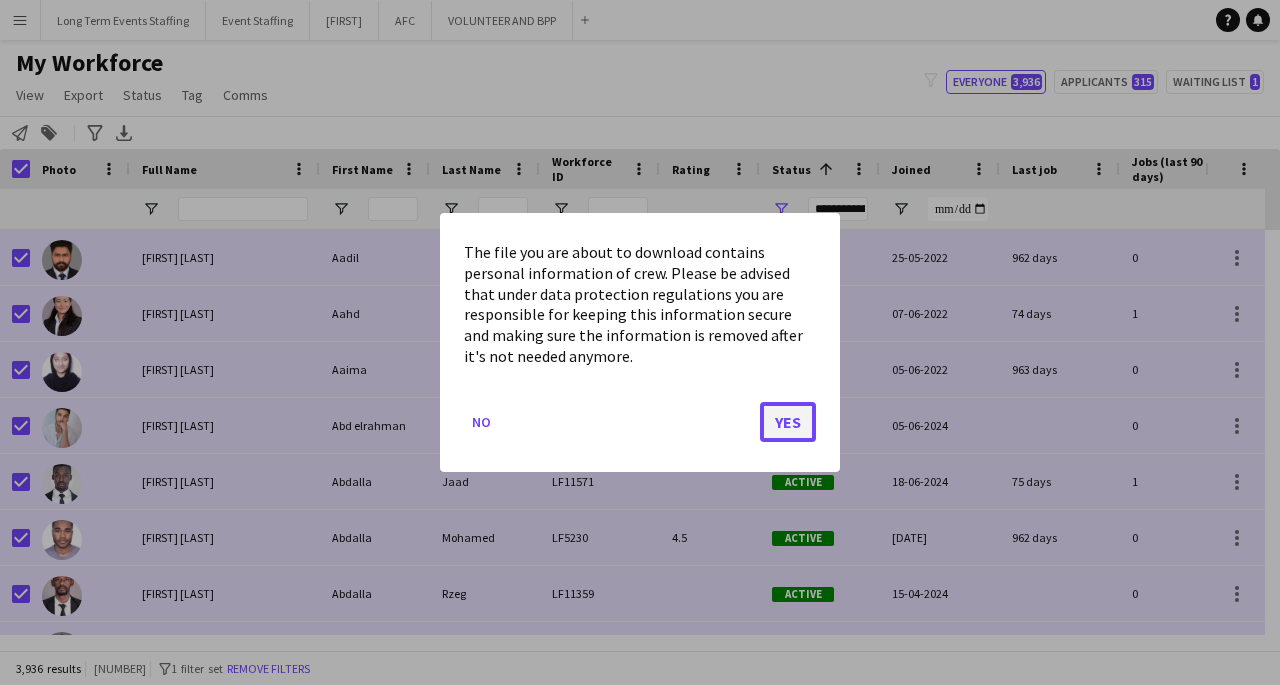click on "Yes" 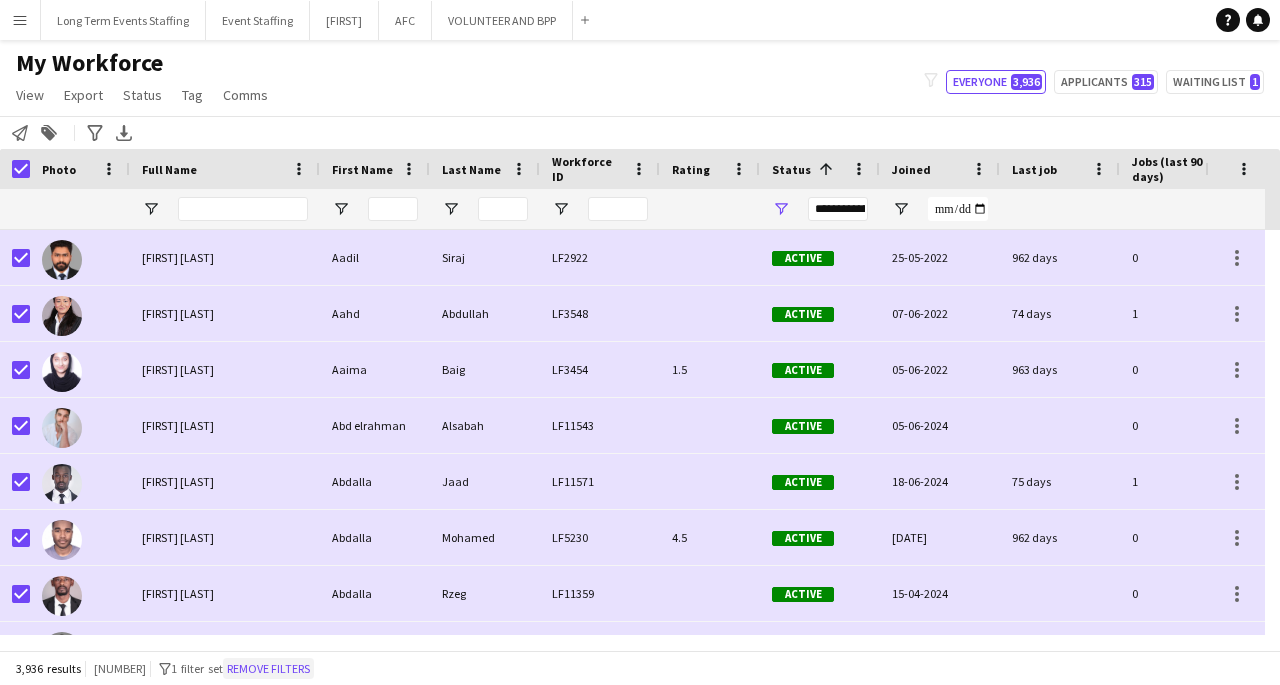 click on "Remove filters" 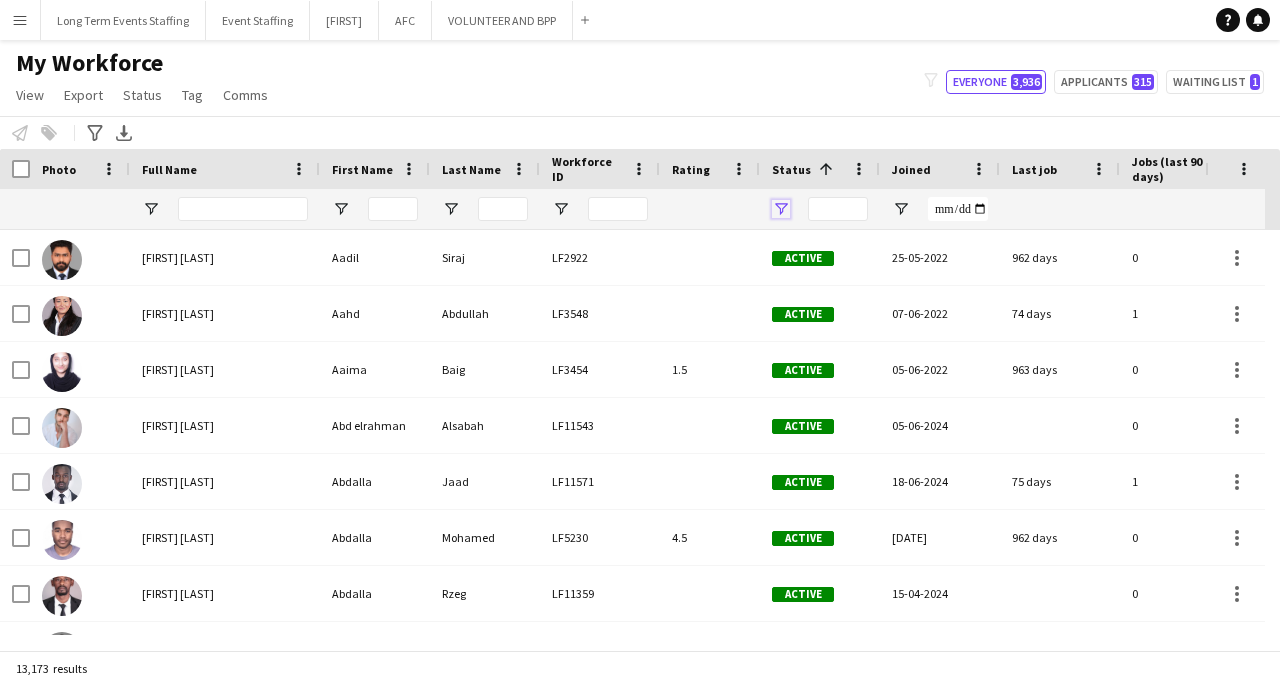 click at bounding box center (781, 209) 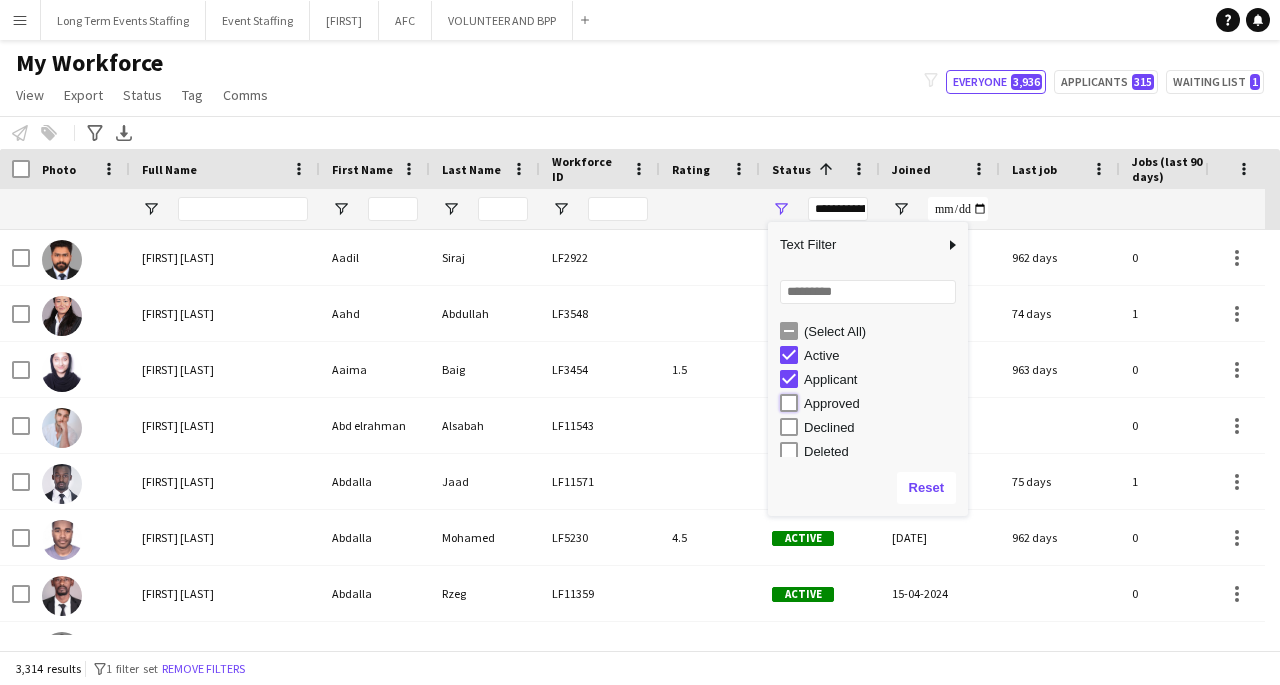 type on "**********" 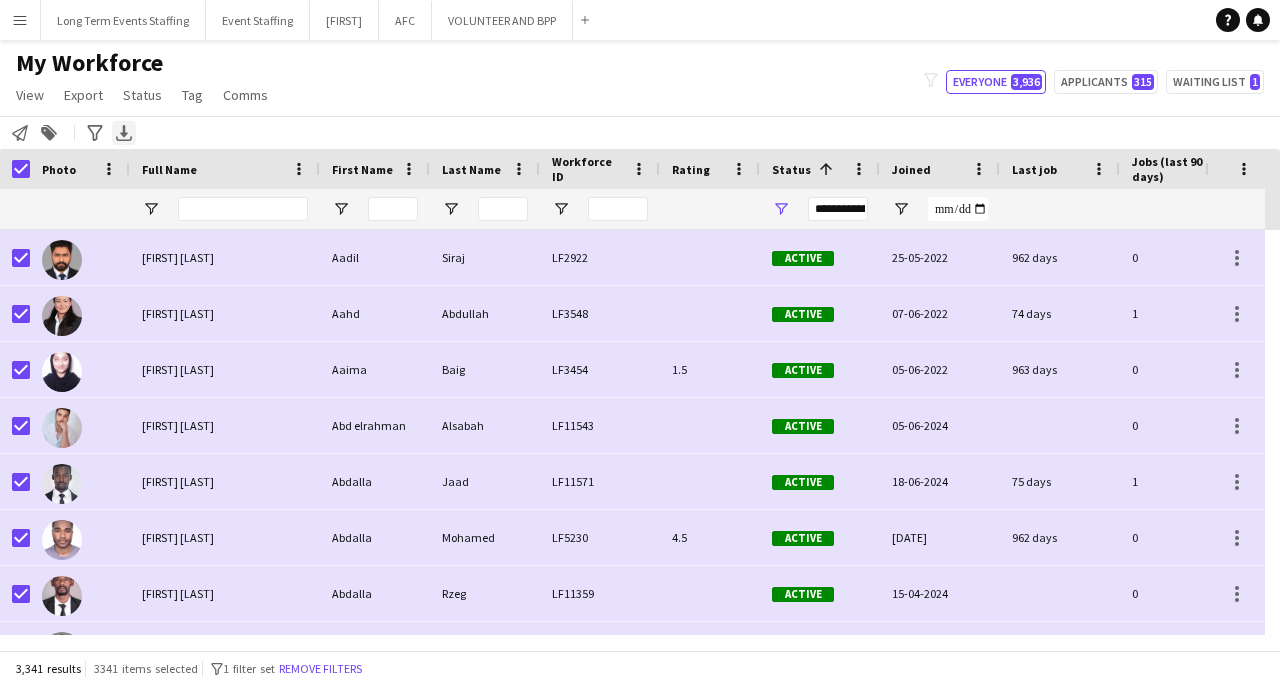 click 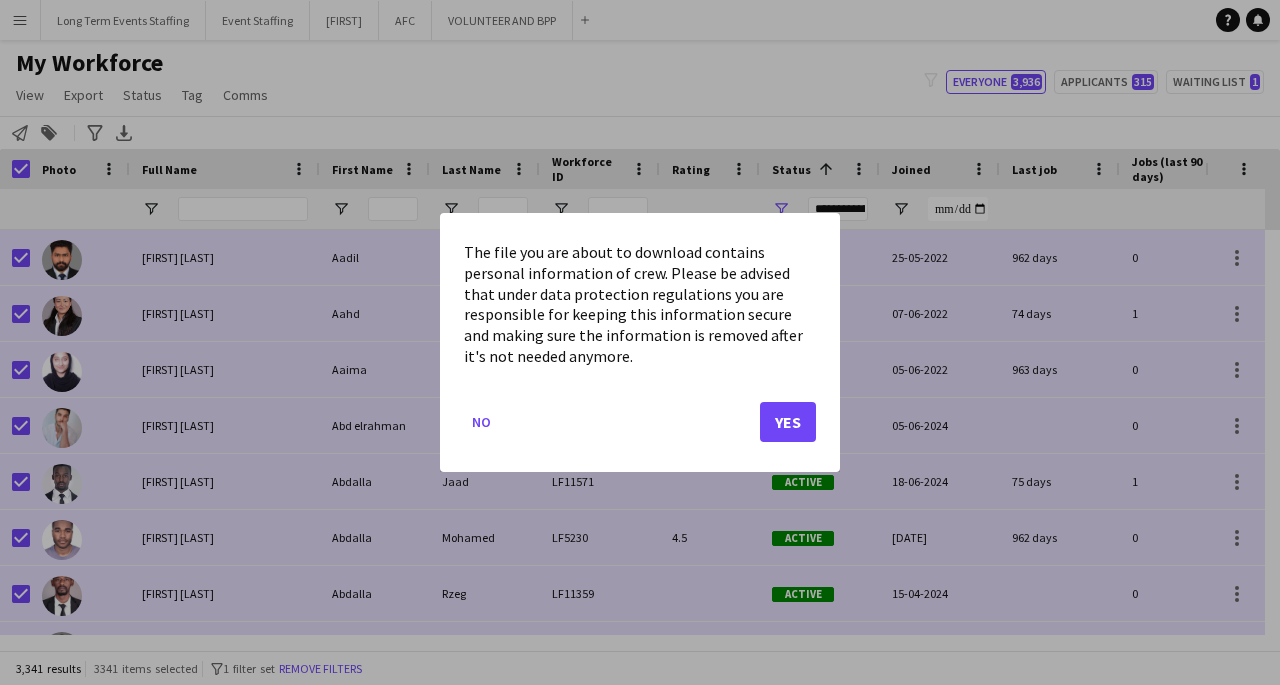click on "Yes" 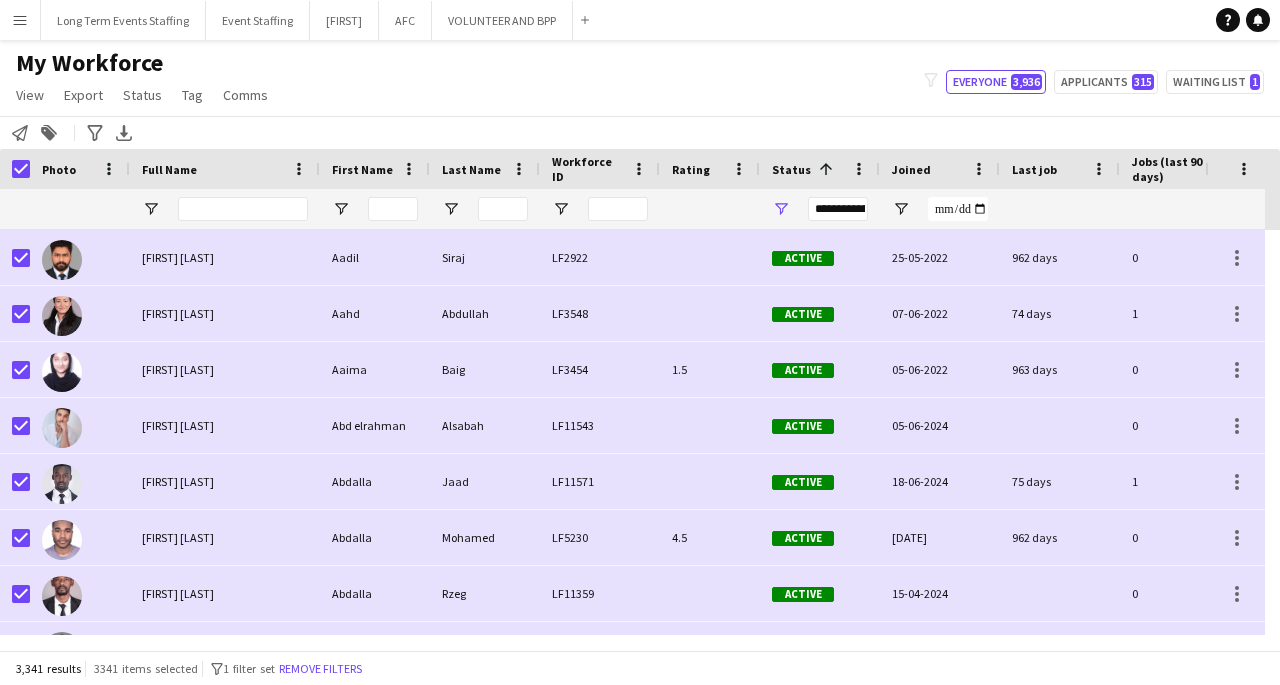 click on "Menu" at bounding box center [20, 20] 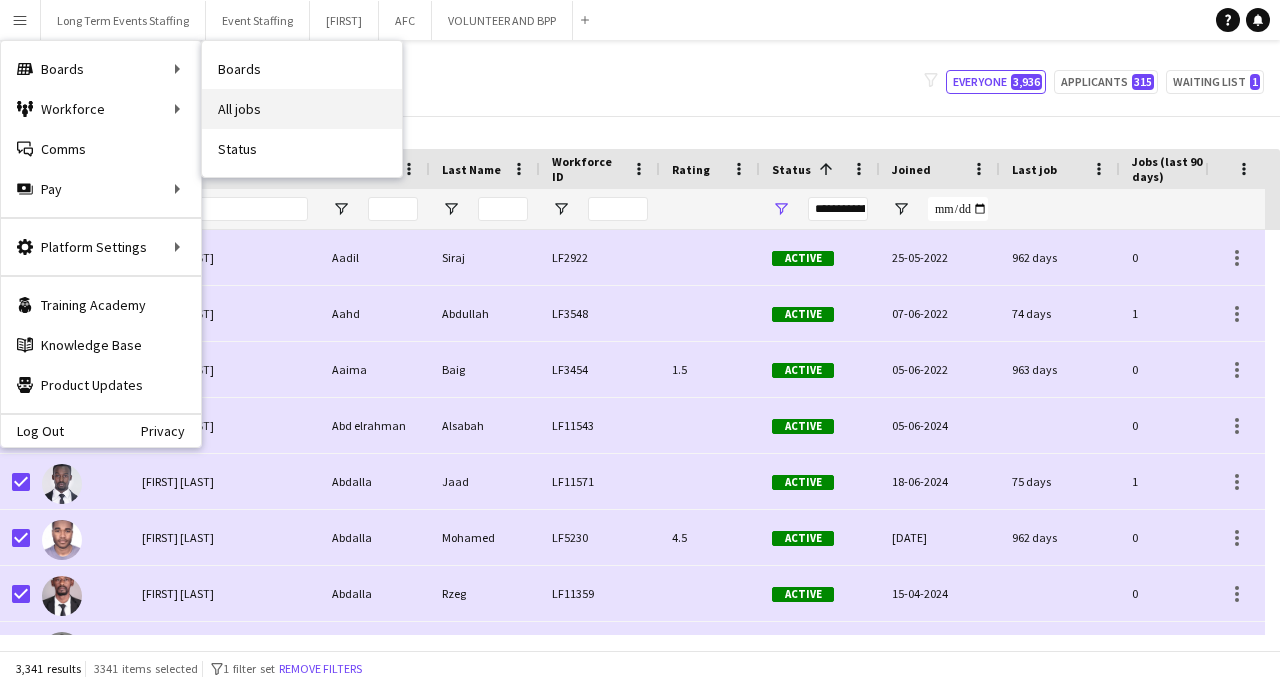 click on "All jobs" at bounding box center [302, 109] 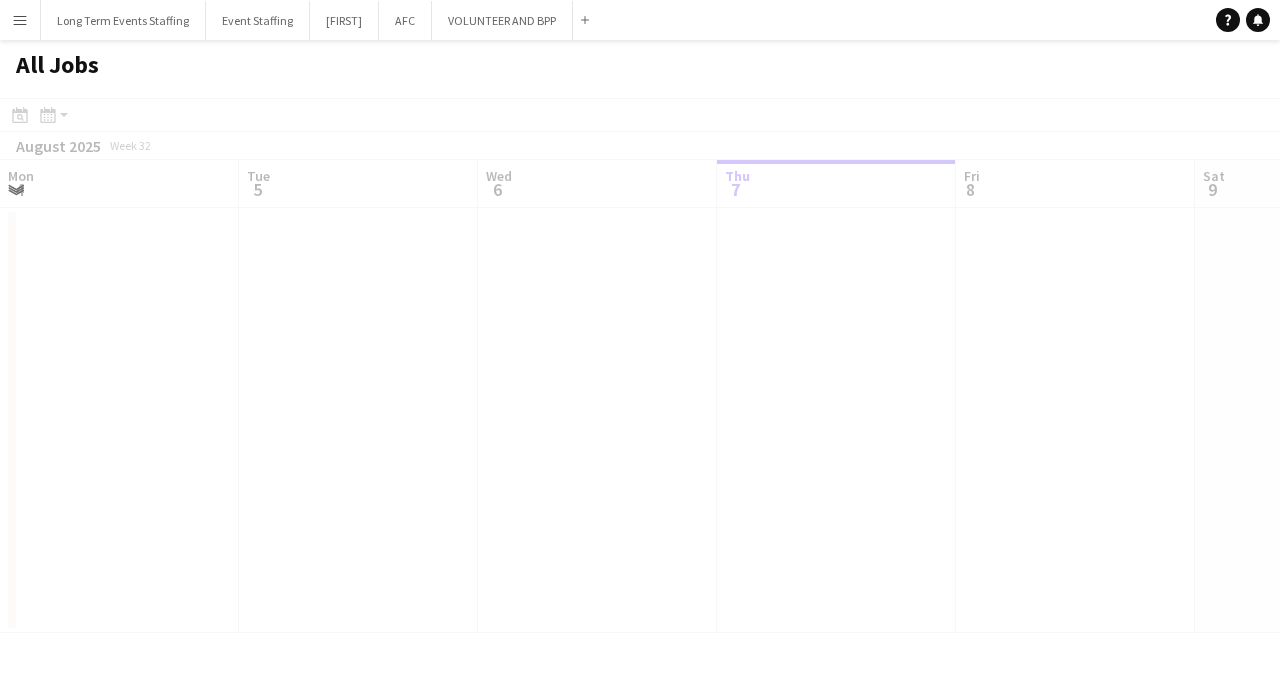 scroll, scrollTop: 0, scrollLeft: 478, axis: horizontal 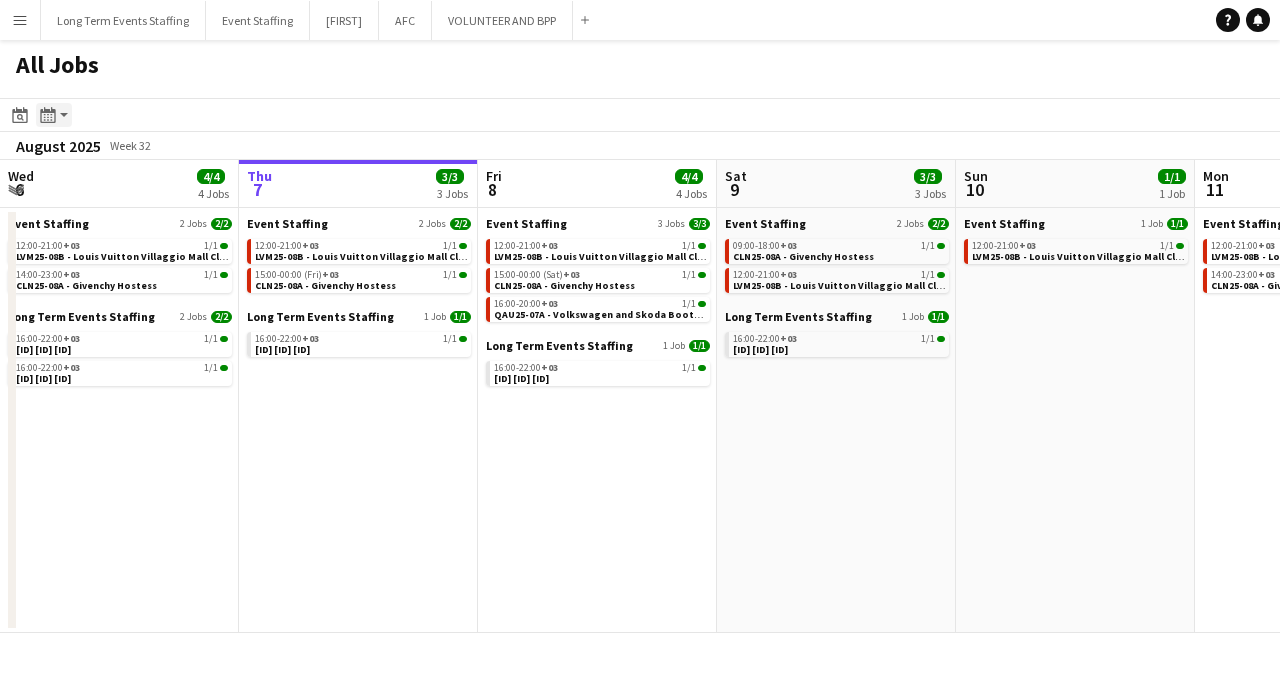 click 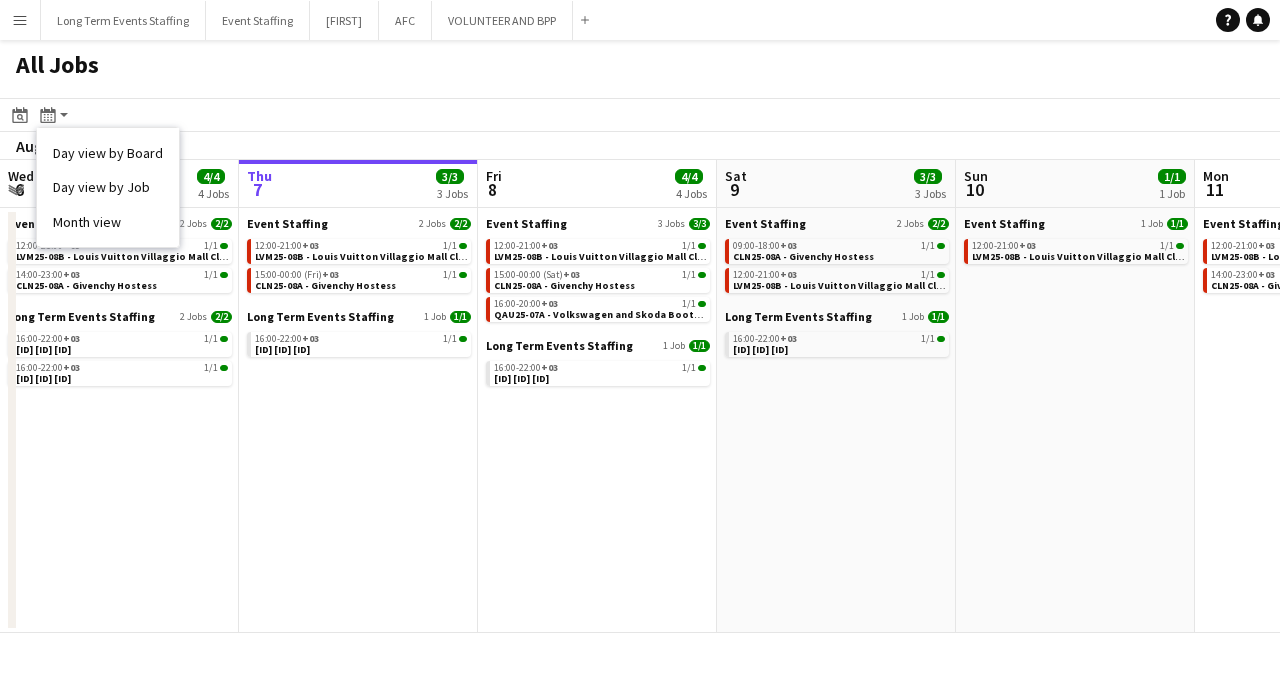 click on "Menu" at bounding box center [20, 20] 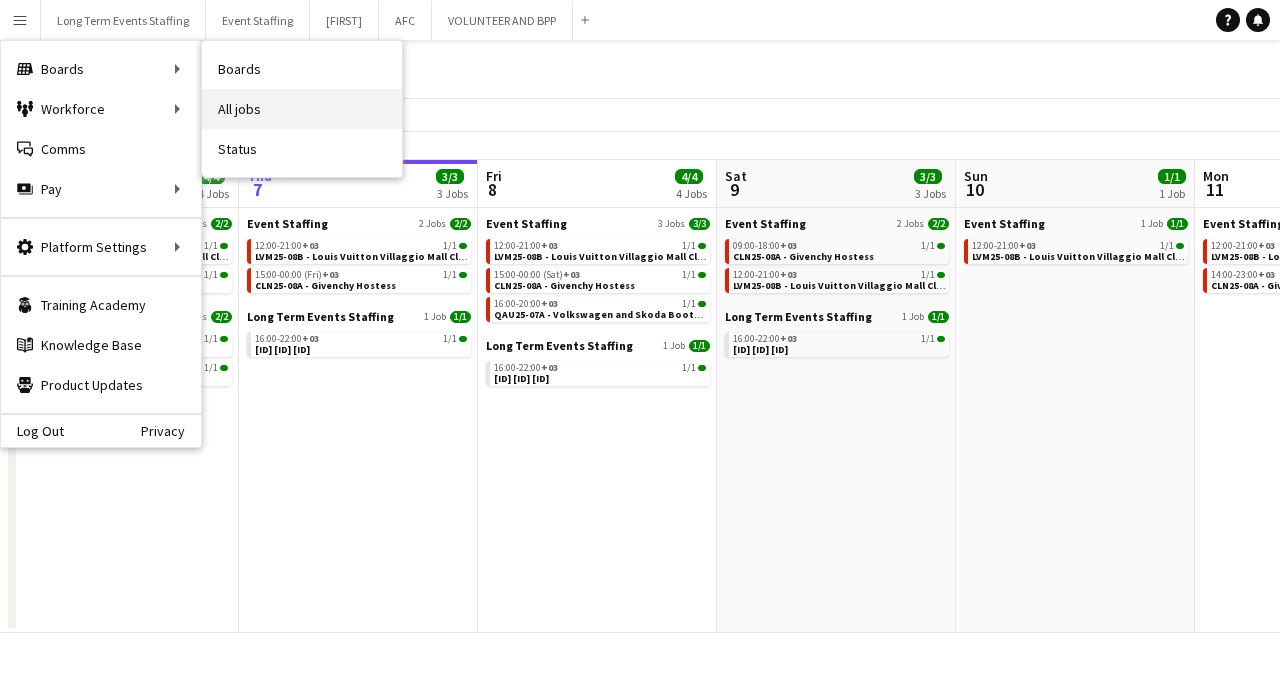 click on "All jobs" at bounding box center [302, 109] 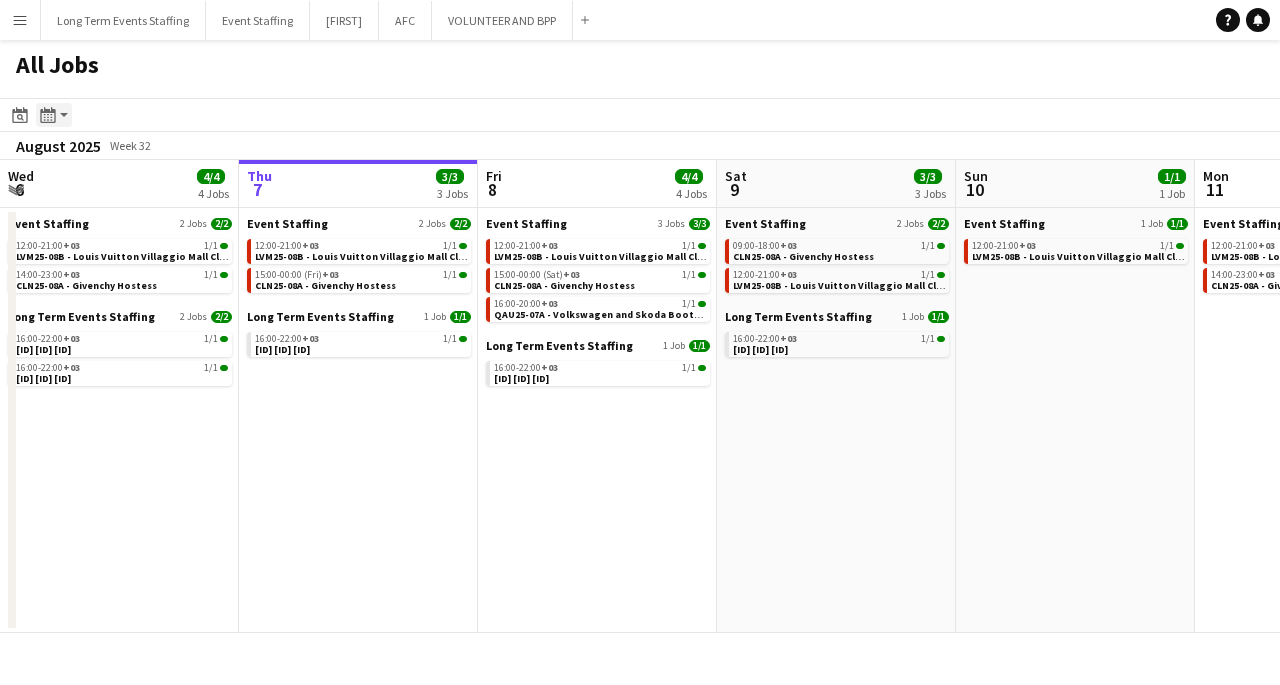 click on "Month view / Day view" at bounding box center [54, 115] 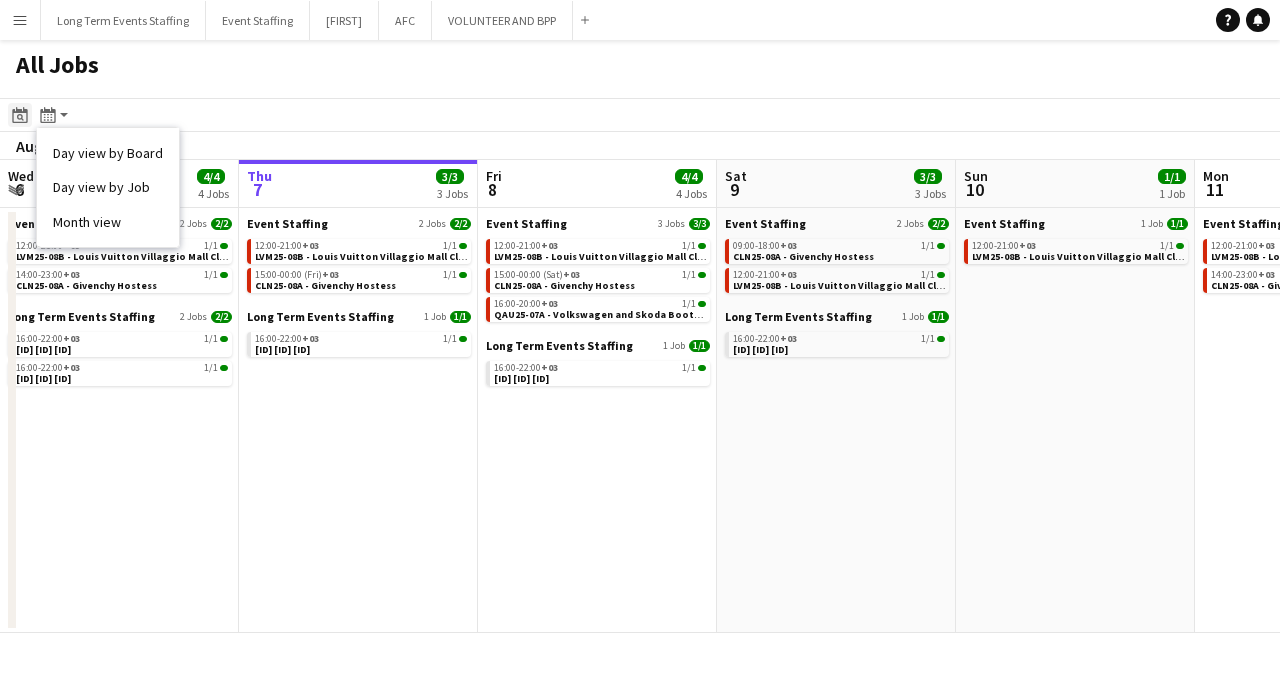 click 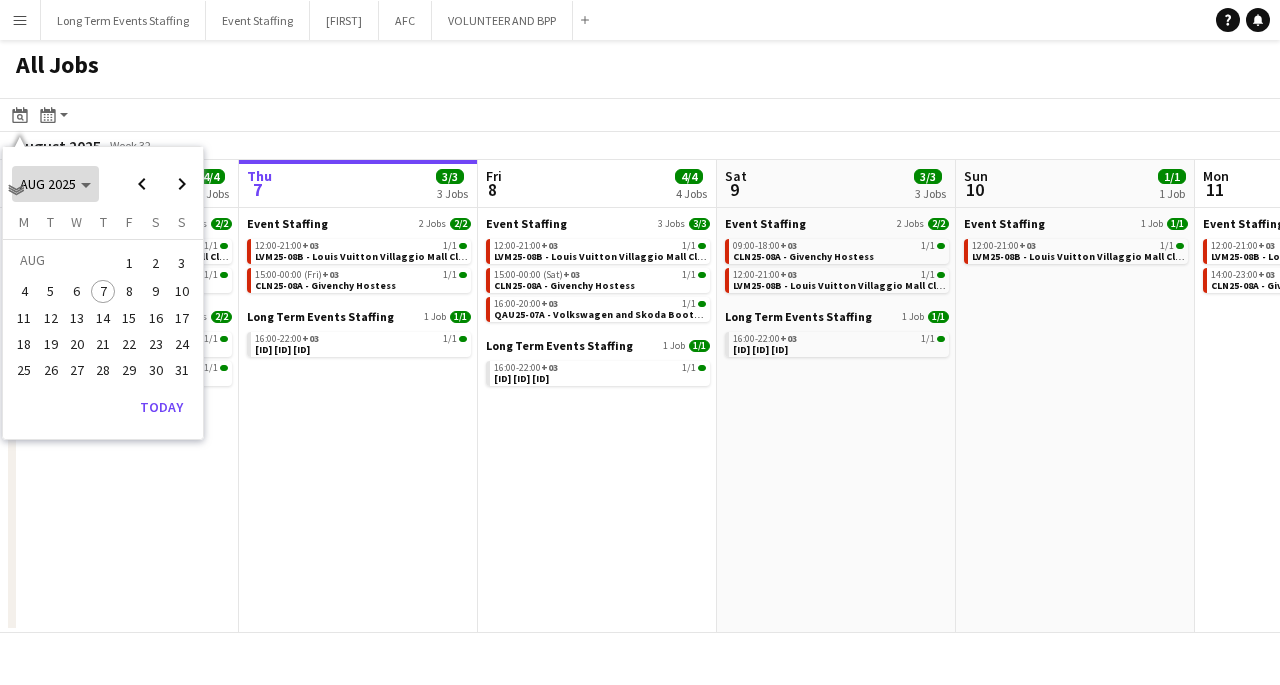 click on "AUG 2025" at bounding box center [55, 184] 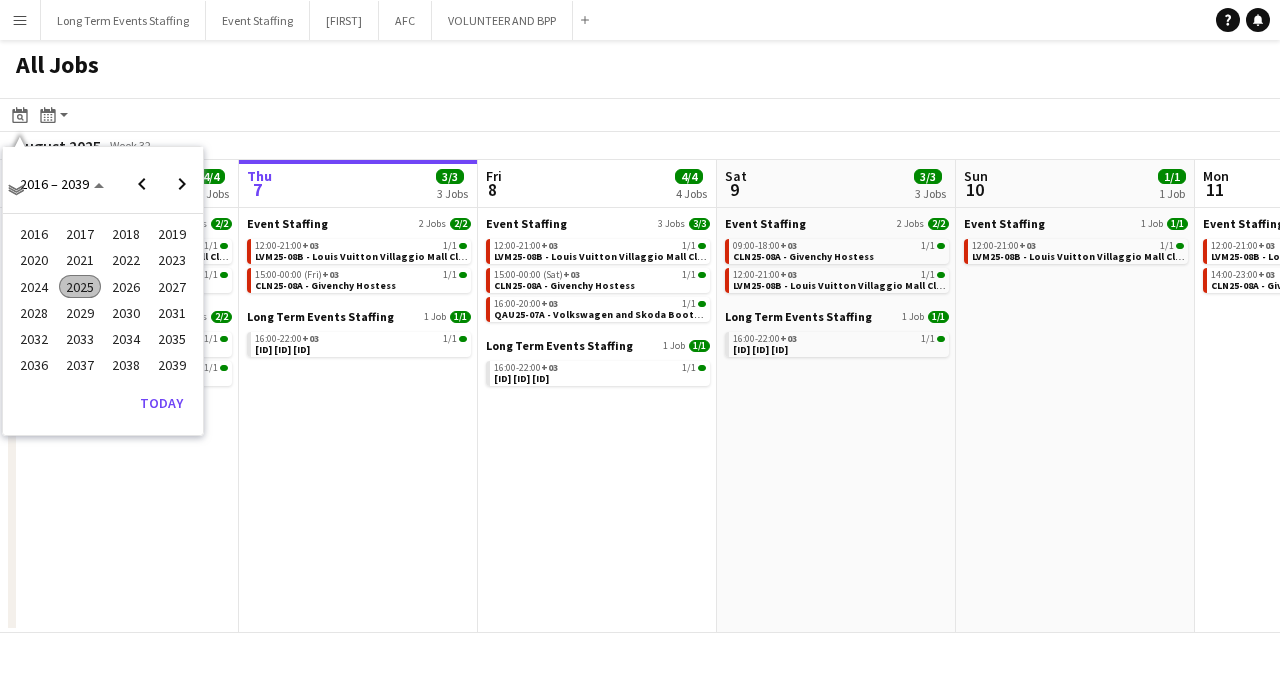 click on "2022" at bounding box center [125, 261] 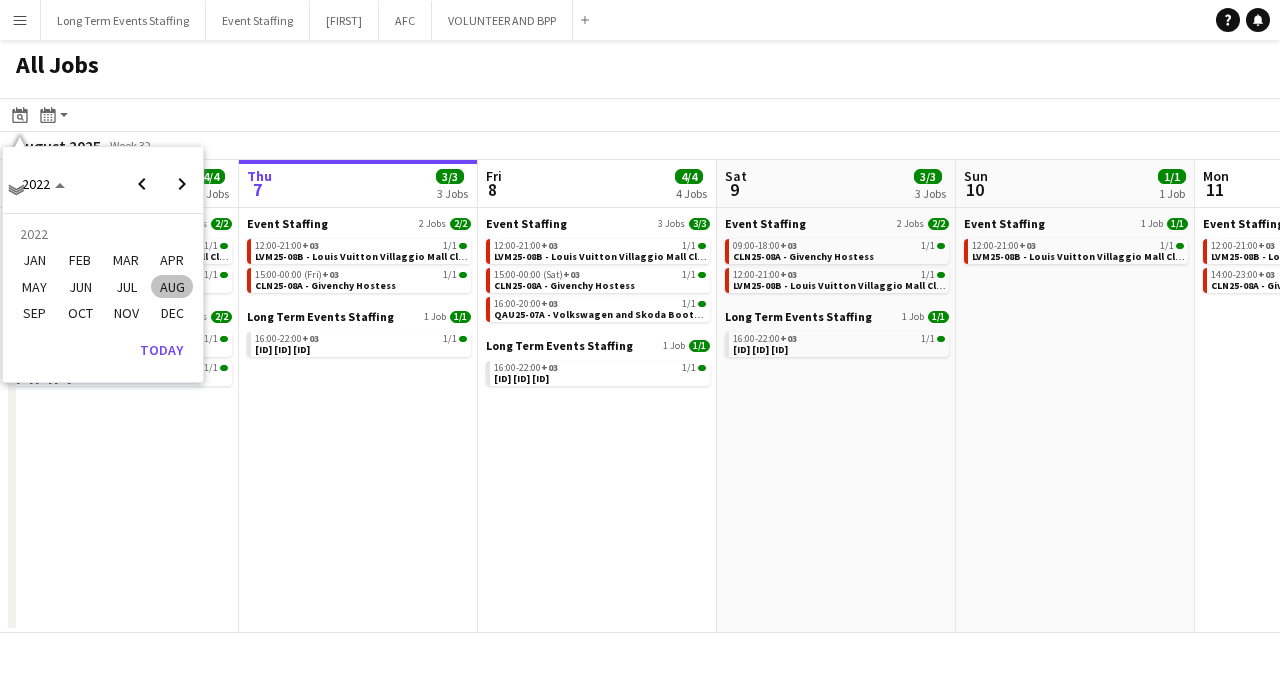 click on "JAN" at bounding box center (33, 261) 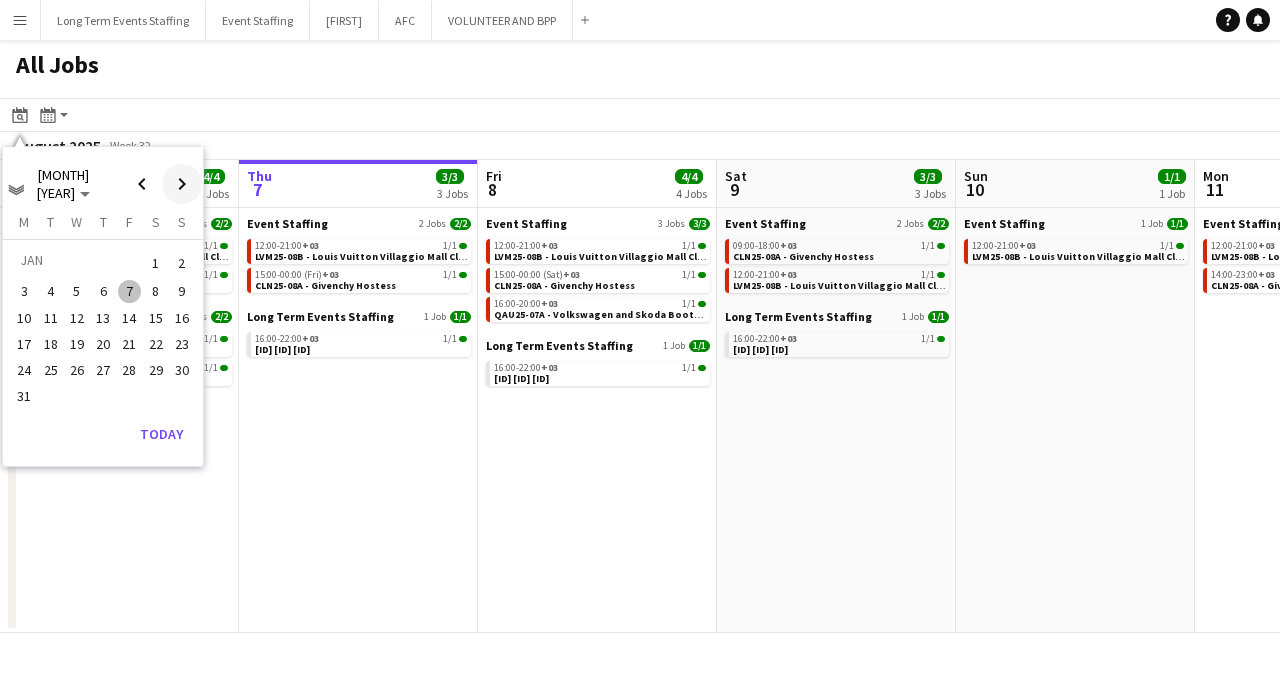 click at bounding box center [182, 184] 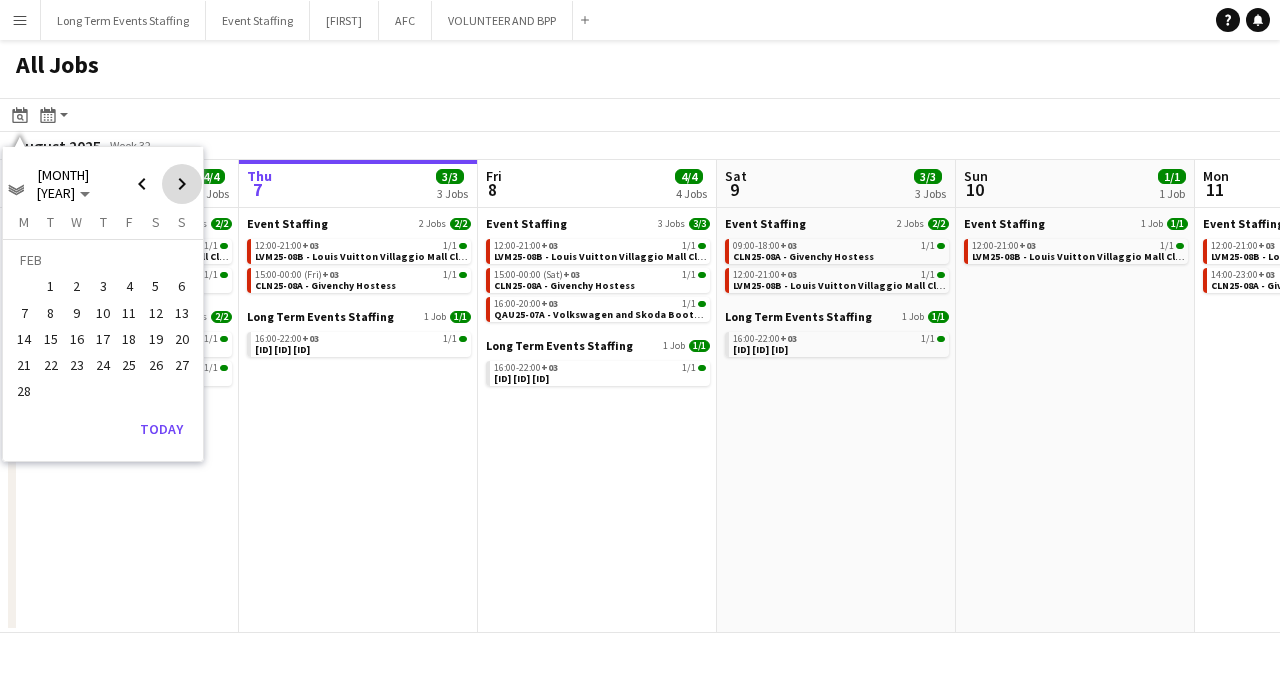 click at bounding box center [182, 184] 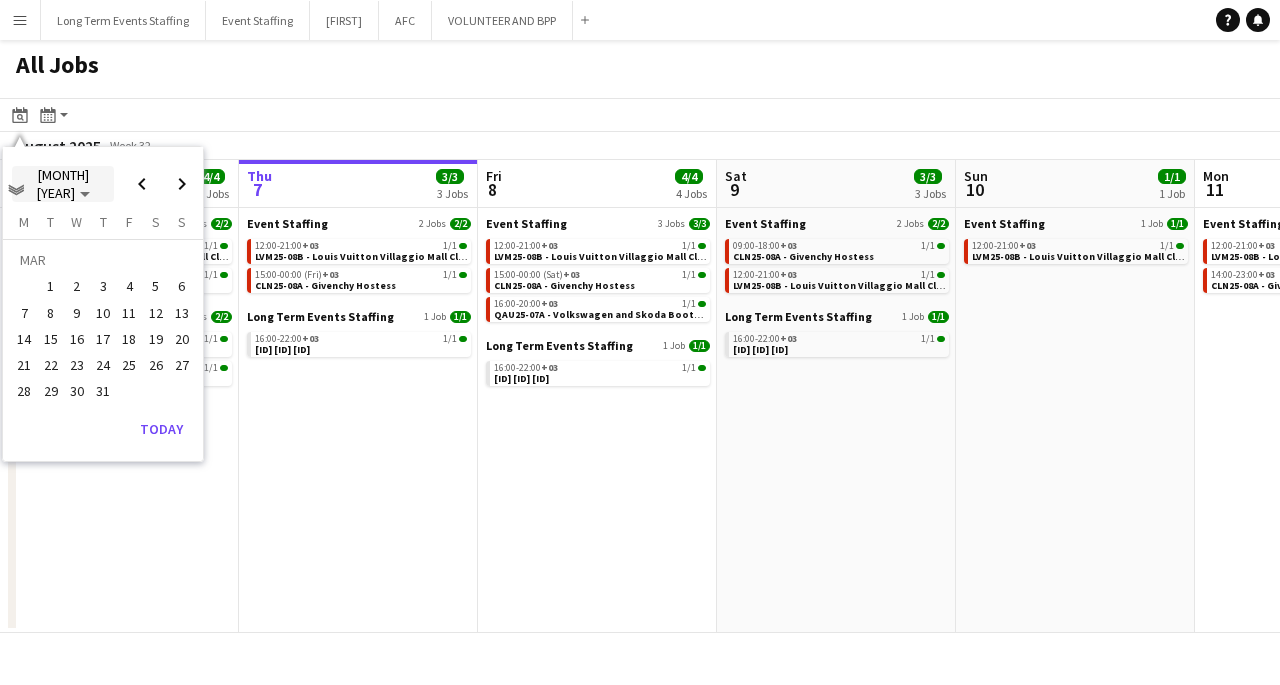 click on "[MONTH] [YEAR]" at bounding box center (63, 184) 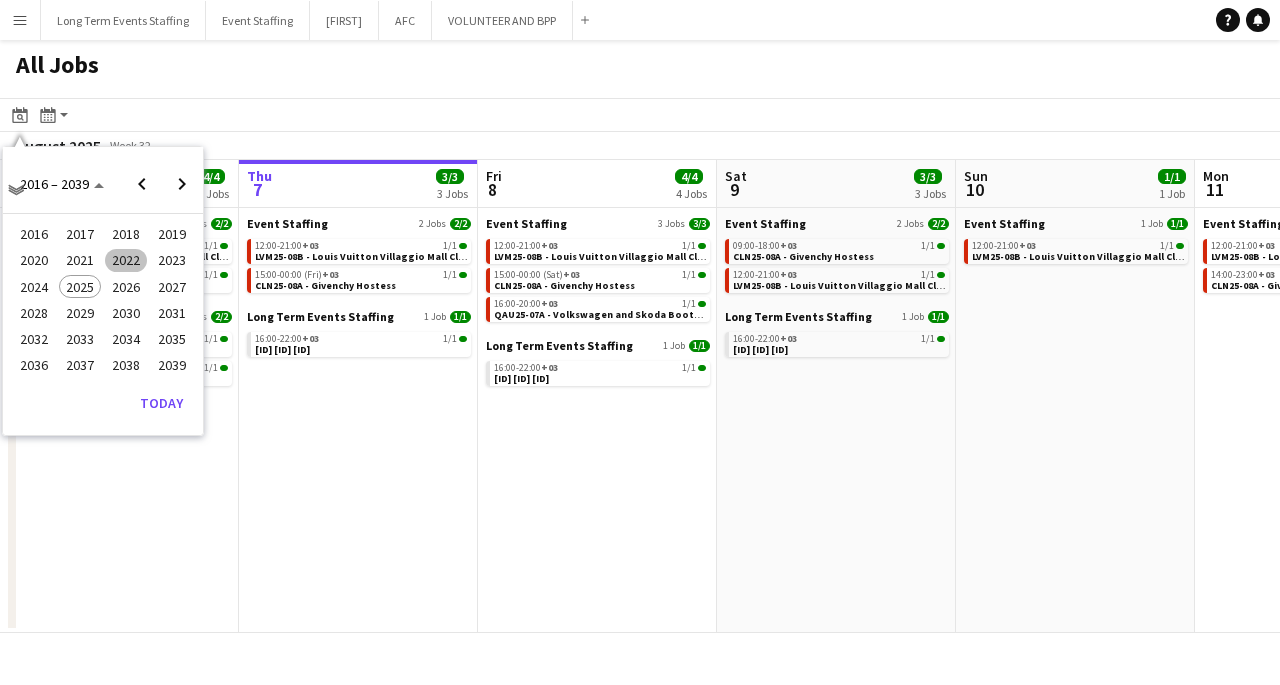 click on "2025" at bounding box center [79, 287] 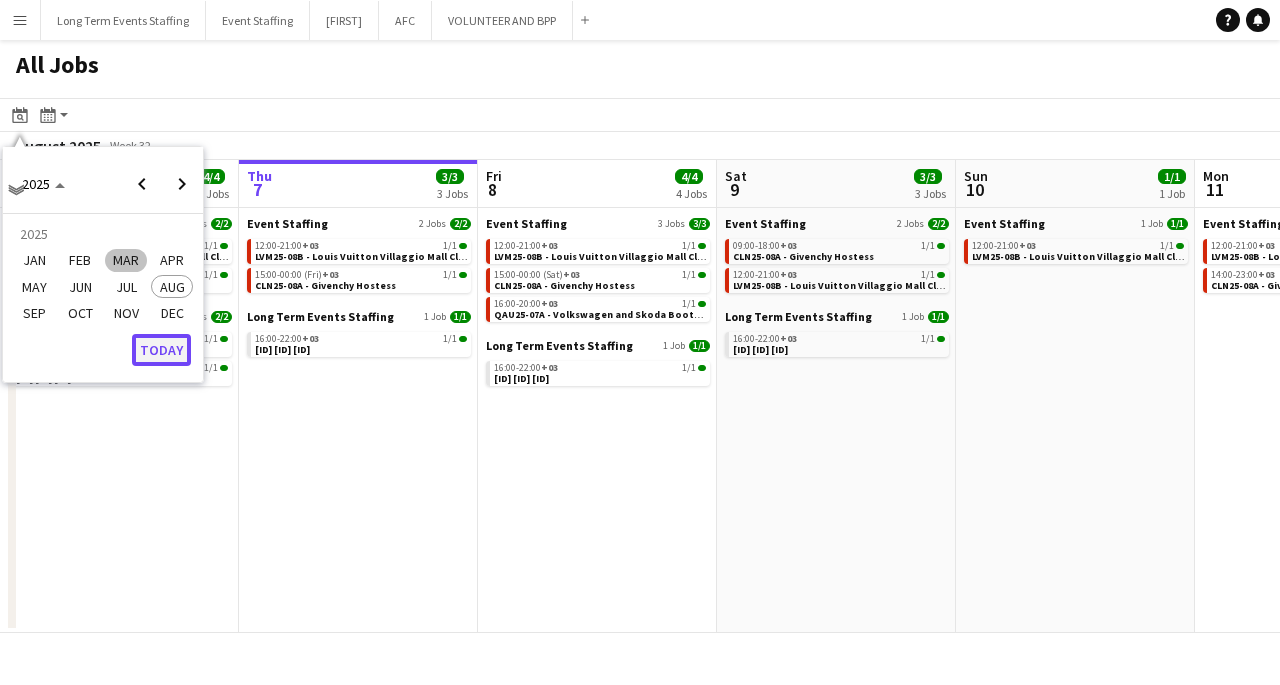 click on "Today" at bounding box center [161, 350] 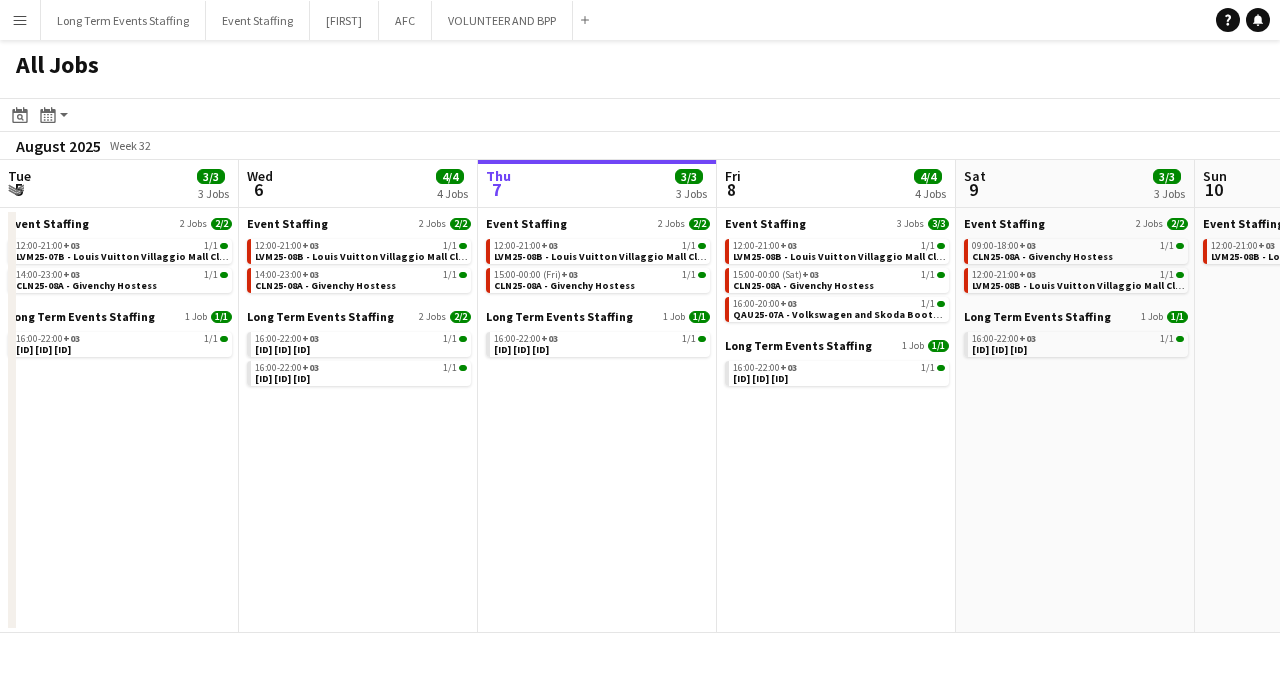 scroll, scrollTop: 0, scrollLeft: 687, axis: horizontal 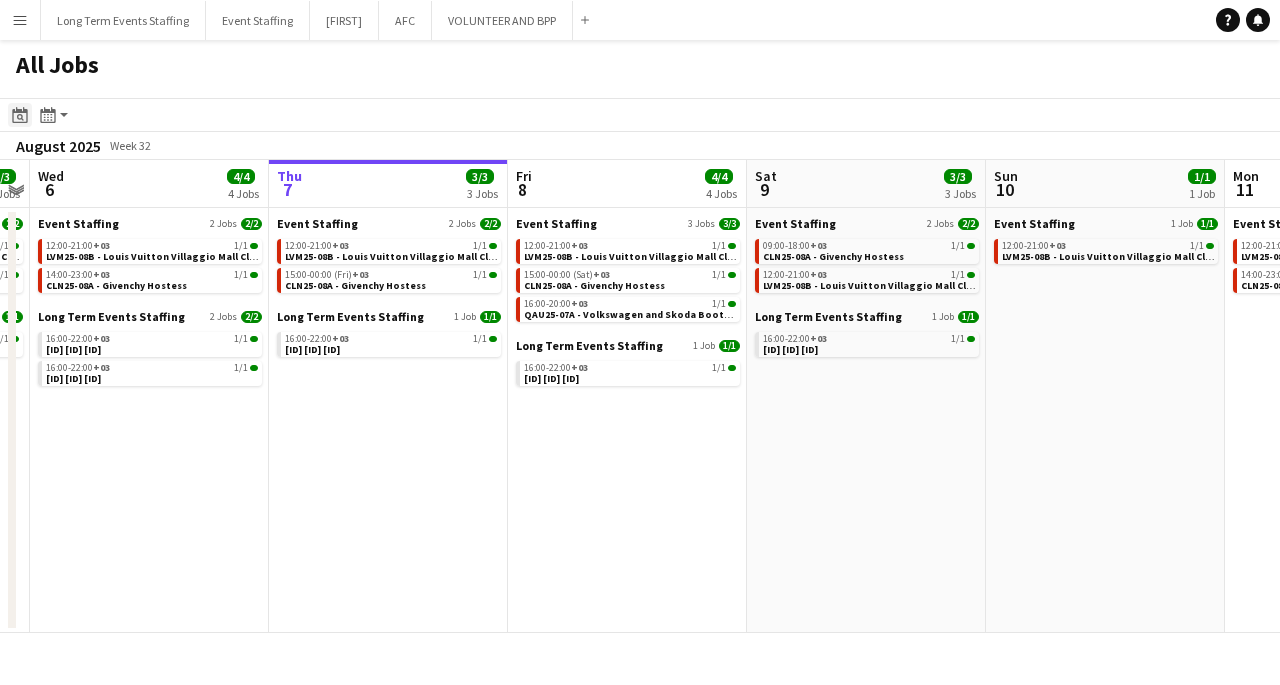 click on "Date picker" 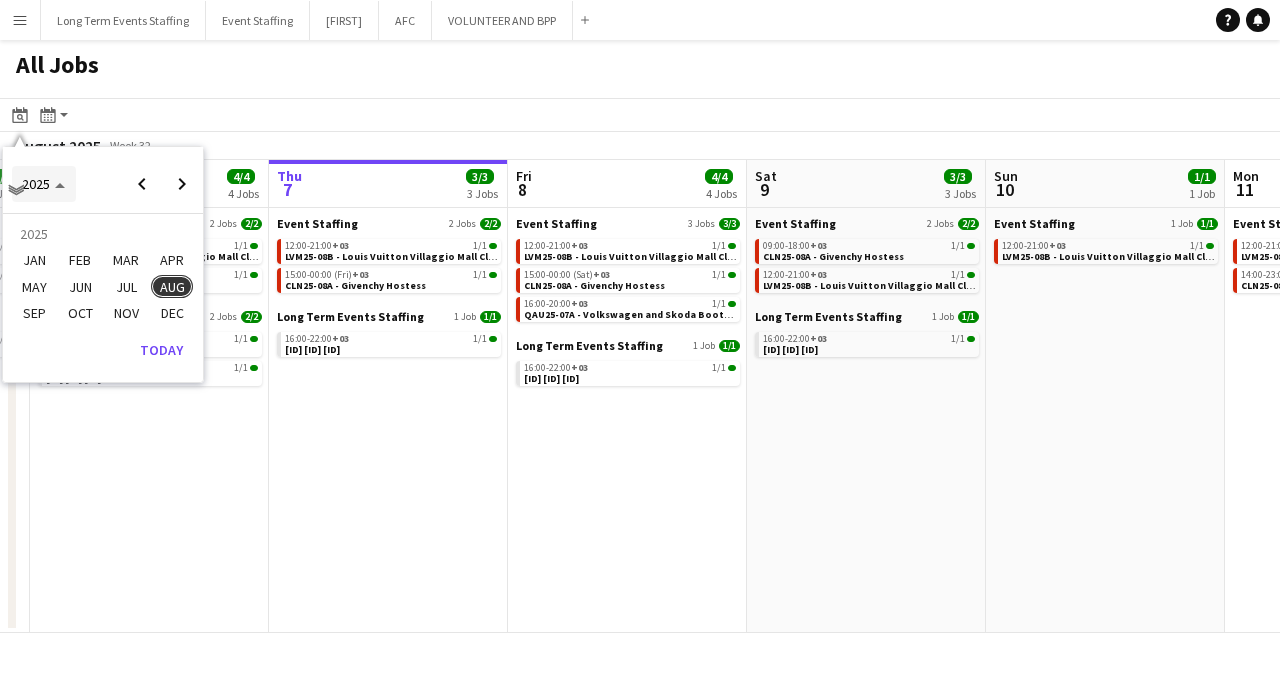 click 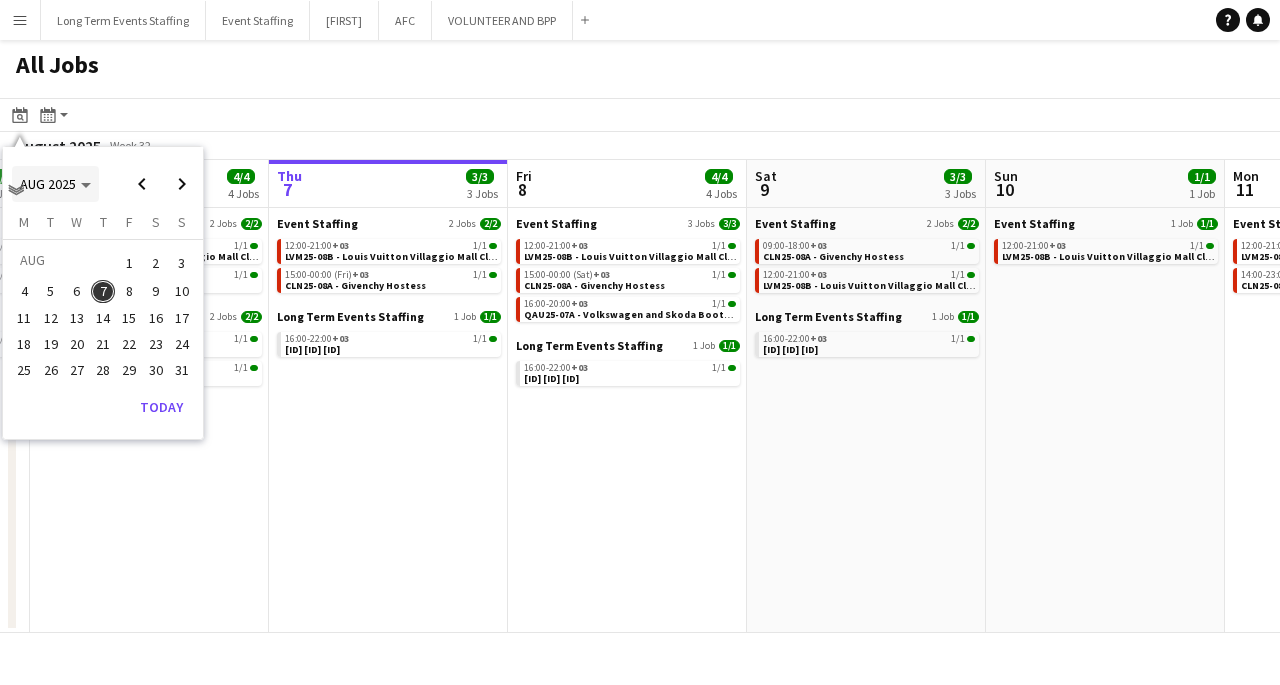 click on "AUG 2025" at bounding box center [48, 184] 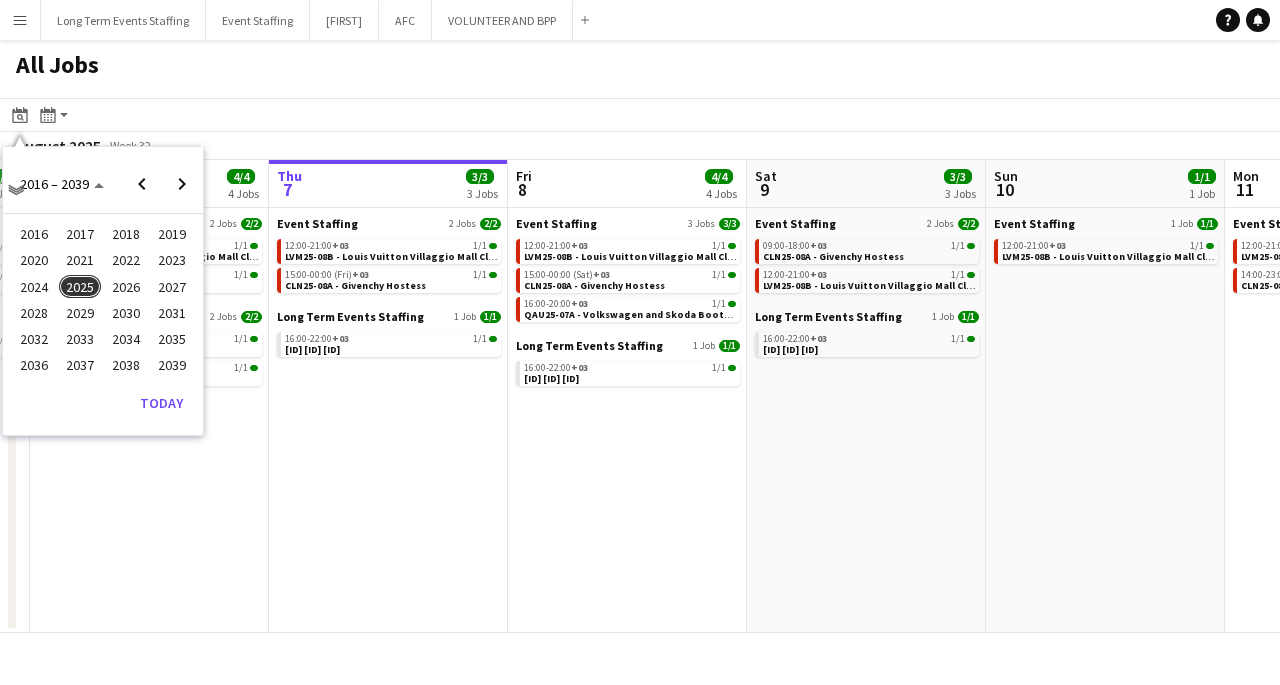click on "2022" at bounding box center (125, 261) 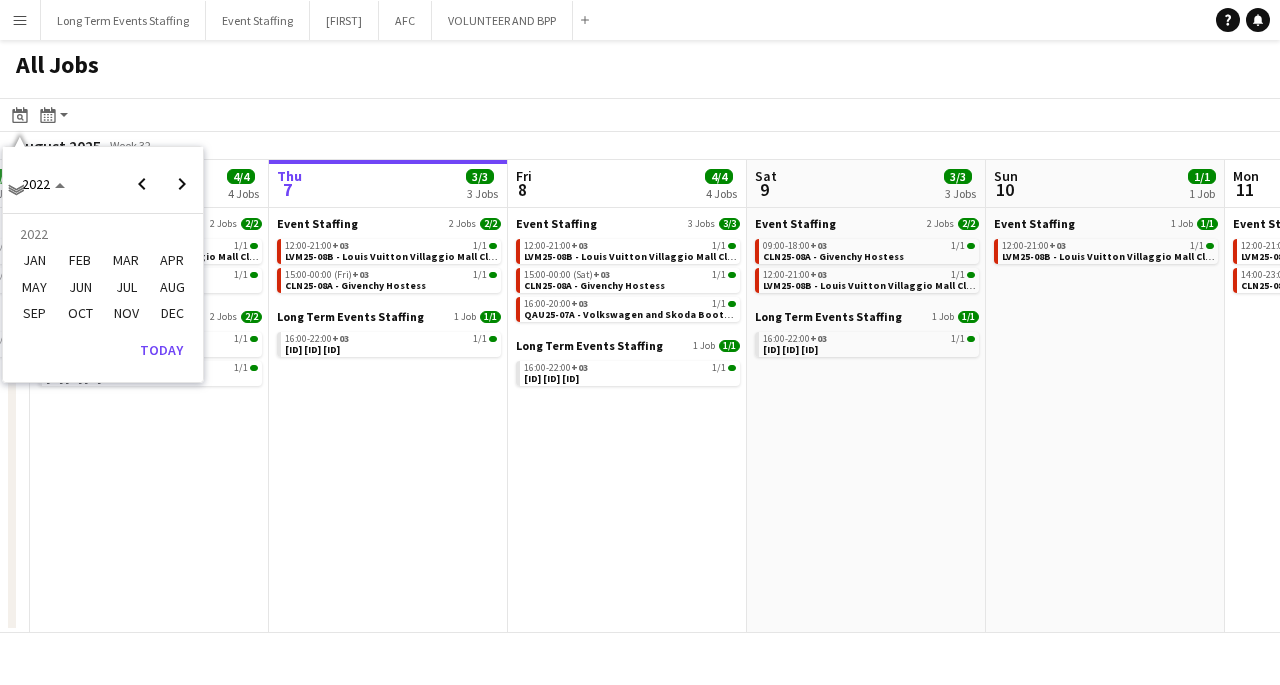 click on "JAN" at bounding box center (33, 261) 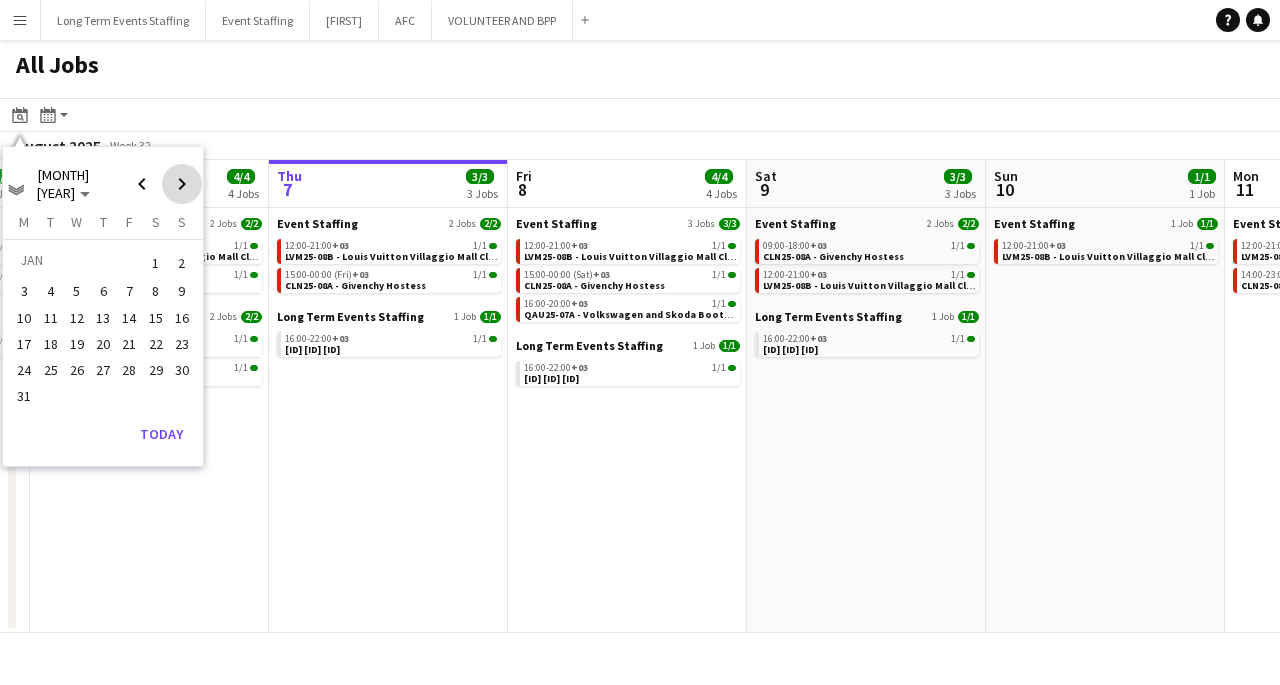 click at bounding box center (182, 184) 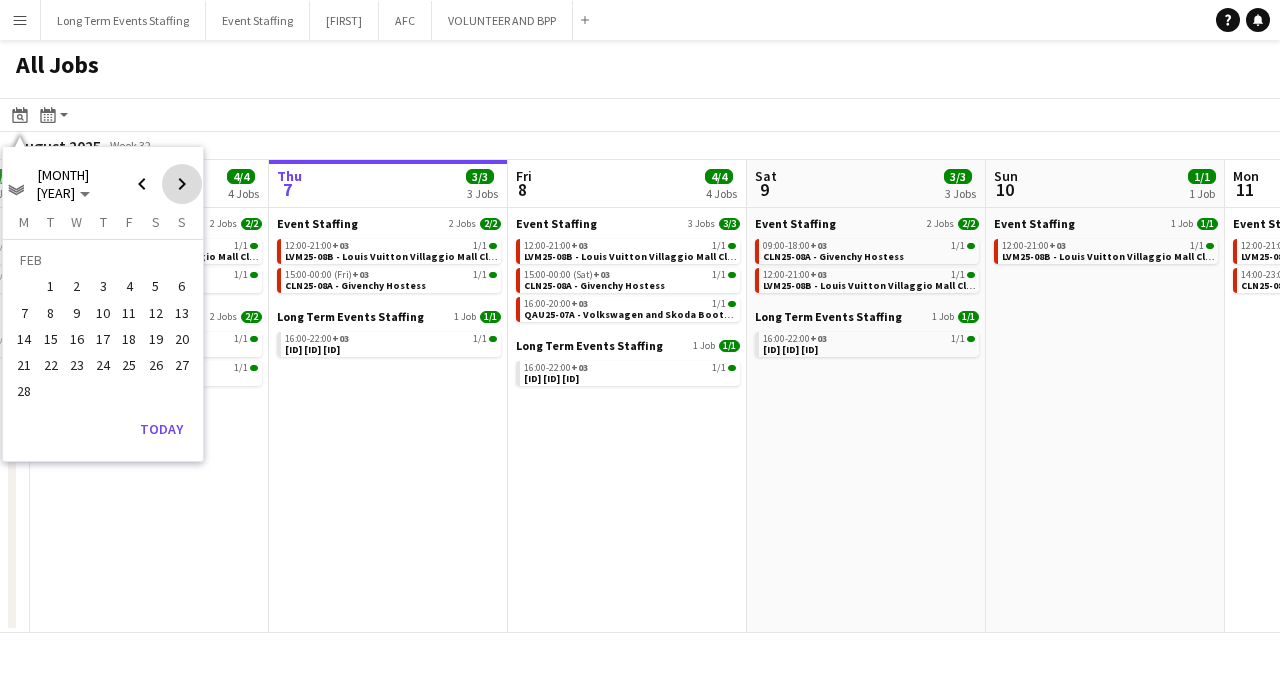 click at bounding box center (182, 184) 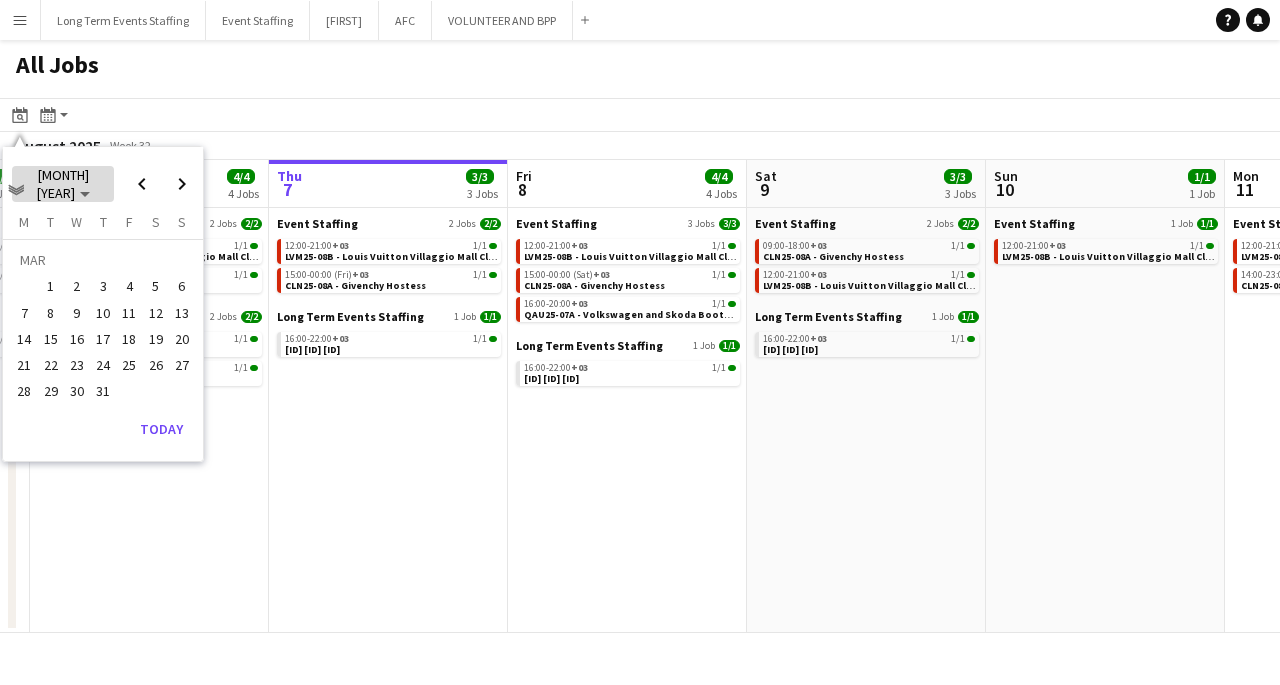 click on "[MONTH] [YEAR]" at bounding box center [63, 184] 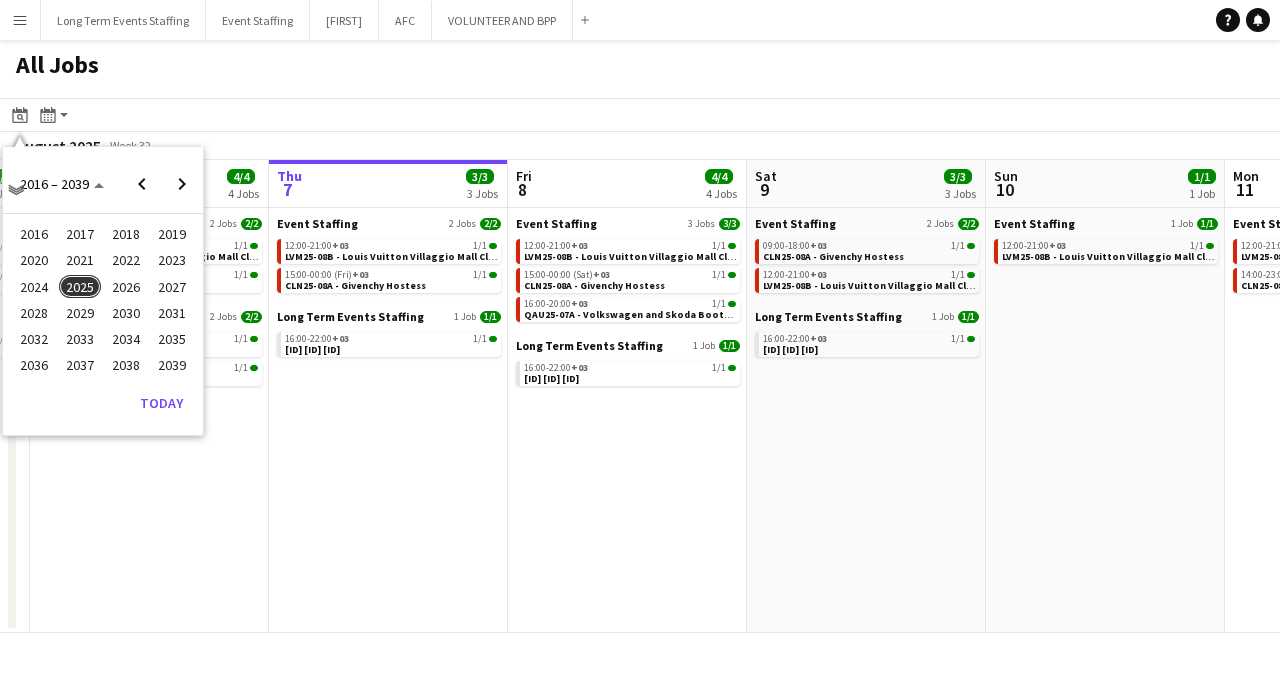 click on "2025" at bounding box center [79, 287] 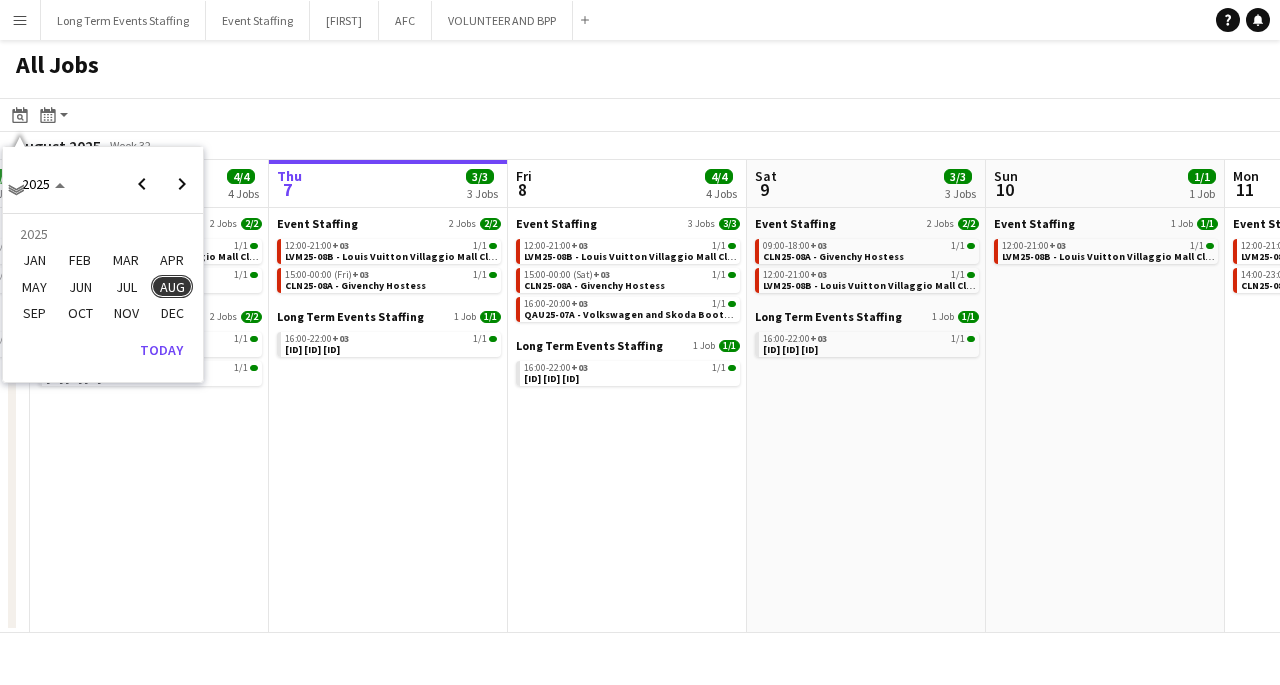 click on "AUG" at bounding box center (171, 287) 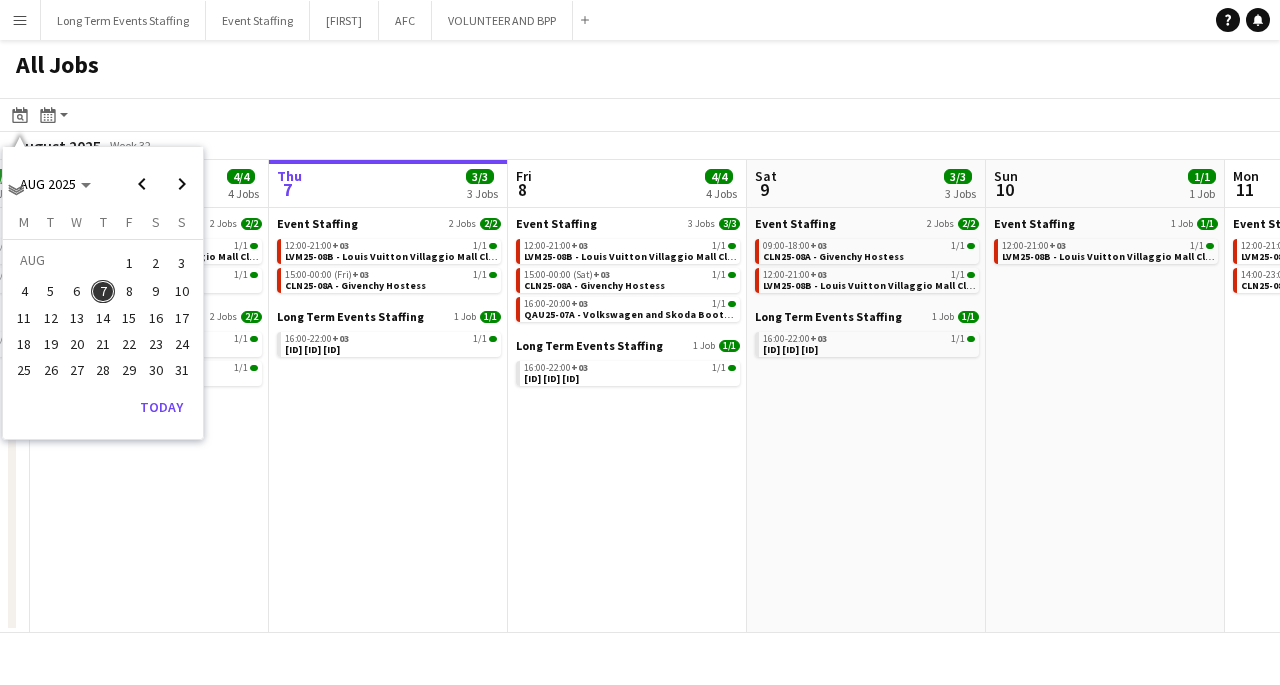click on "7" at bounding box center (103, 292) 